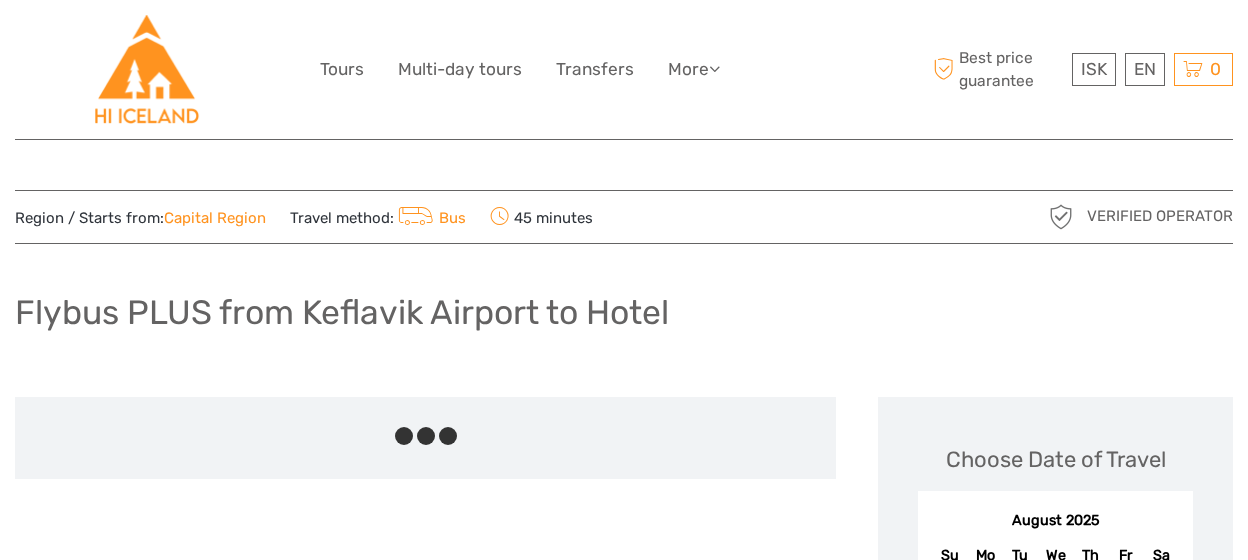 scroll, scrollTop: 0, scrollLeft: 0, axis: both 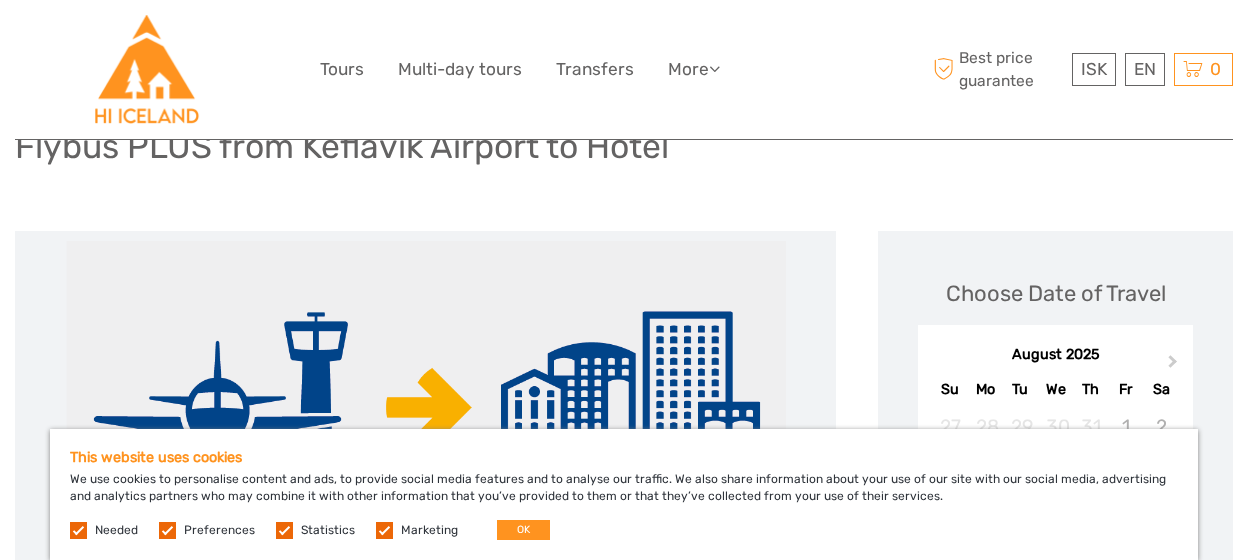 click at bounding box center [167, 530] 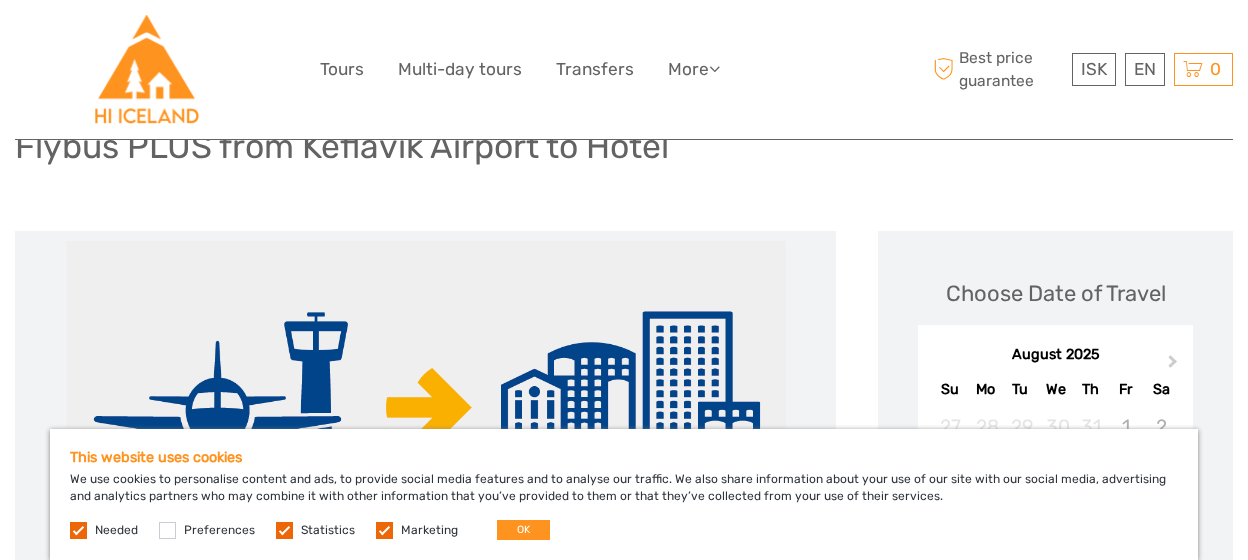 click at bounding box center [284, 530] 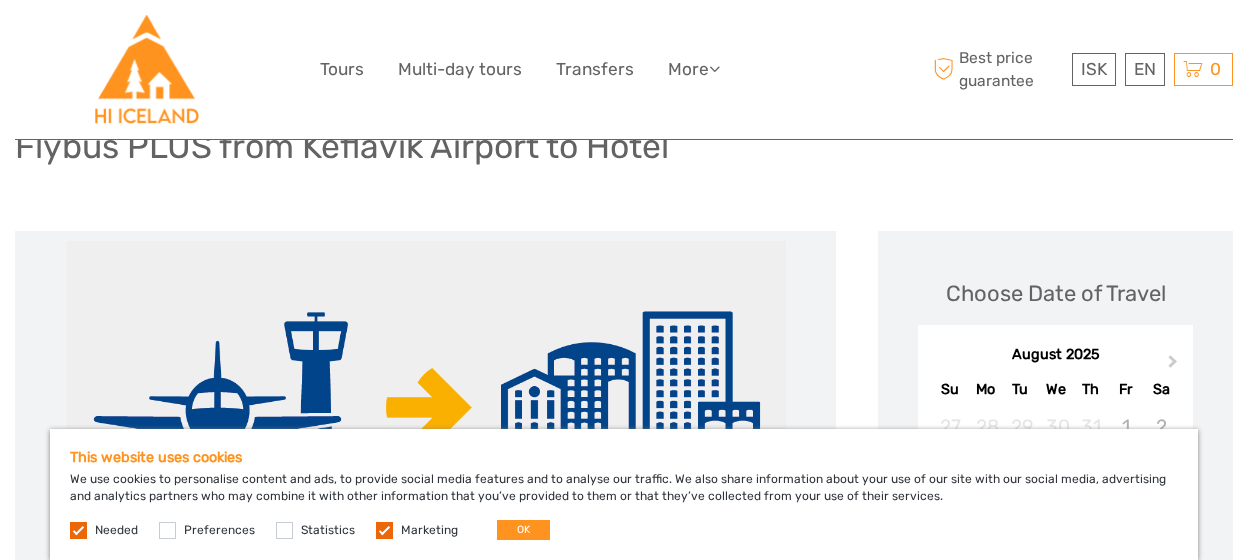 click at bounding box center (384, 530) 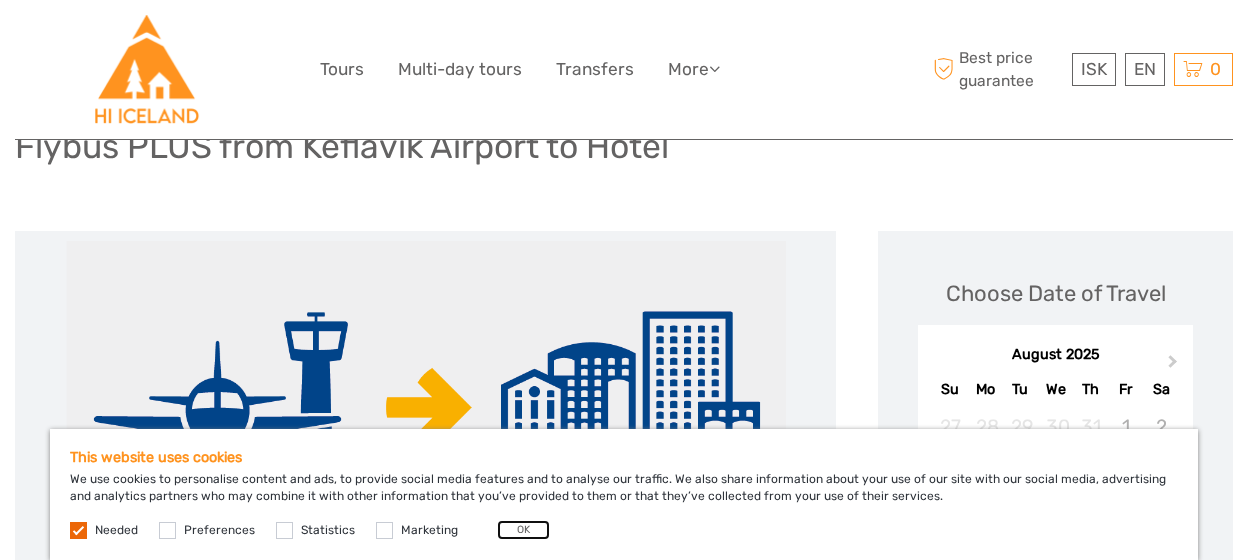 click on "OK" at bounding box center [523, 530] 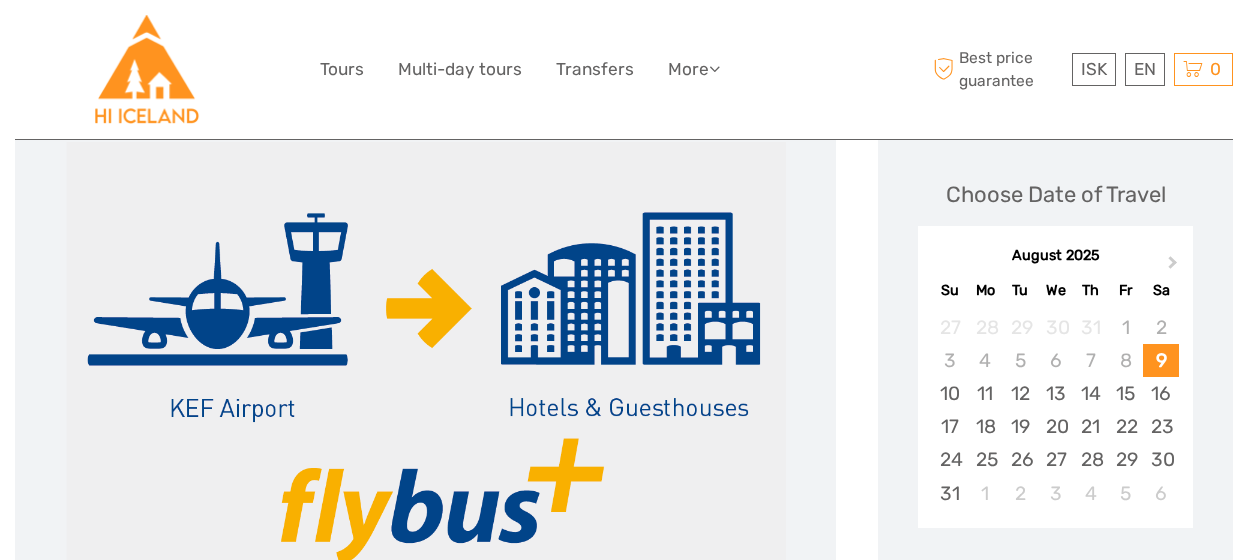 scroll, scrollTop: 285, scrollLeft: 0, axis: vertical 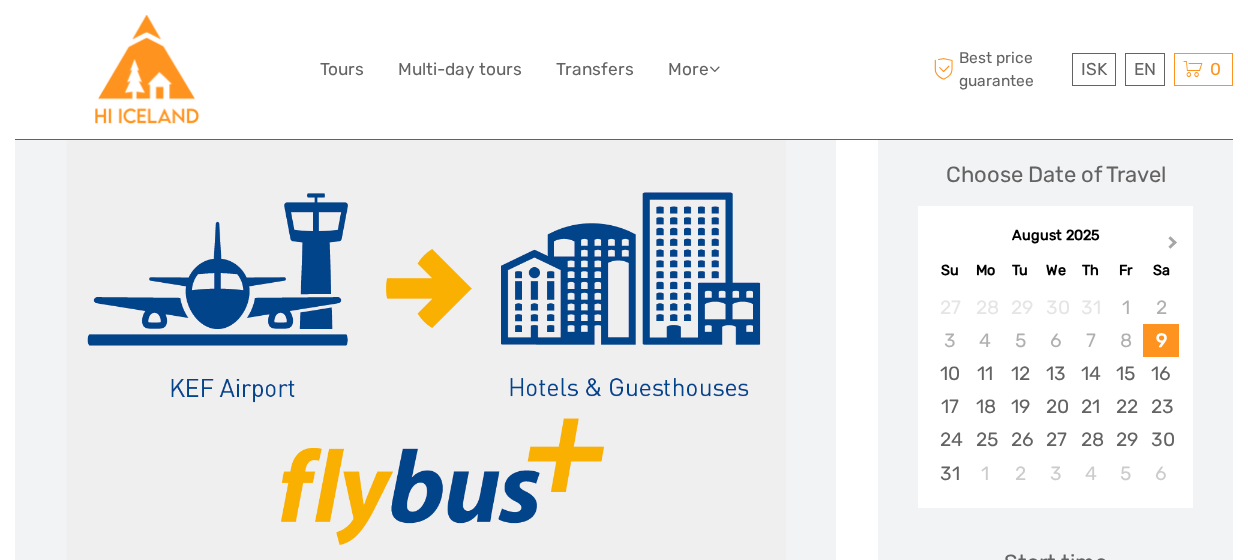 click on "Next Month" at bounding box center [1175, 247] 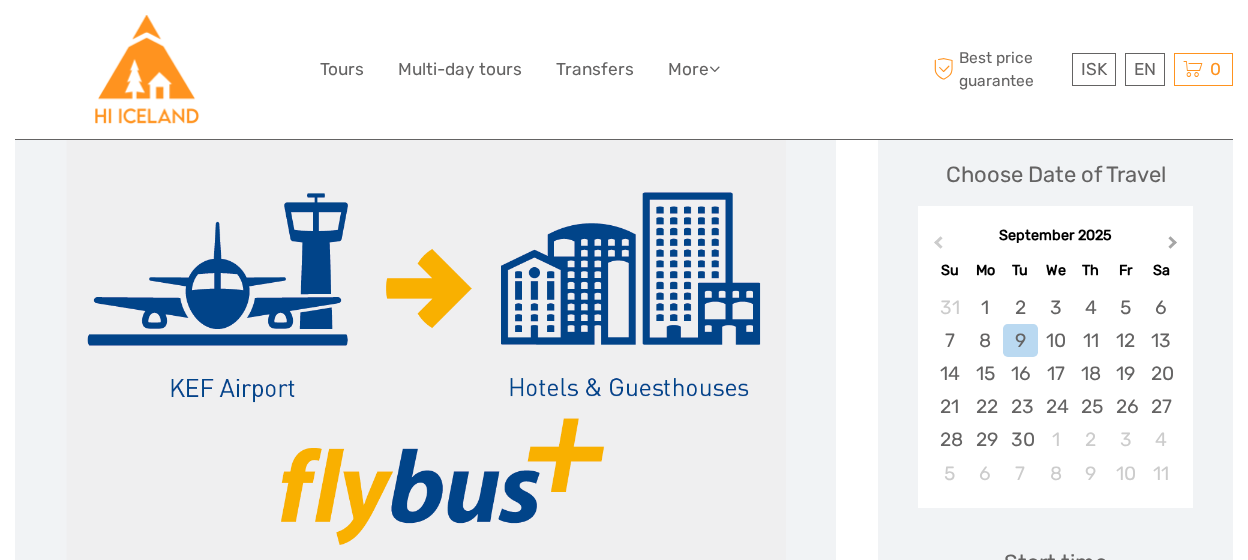 click on "Next Month" at bounding box center (1175, 247) 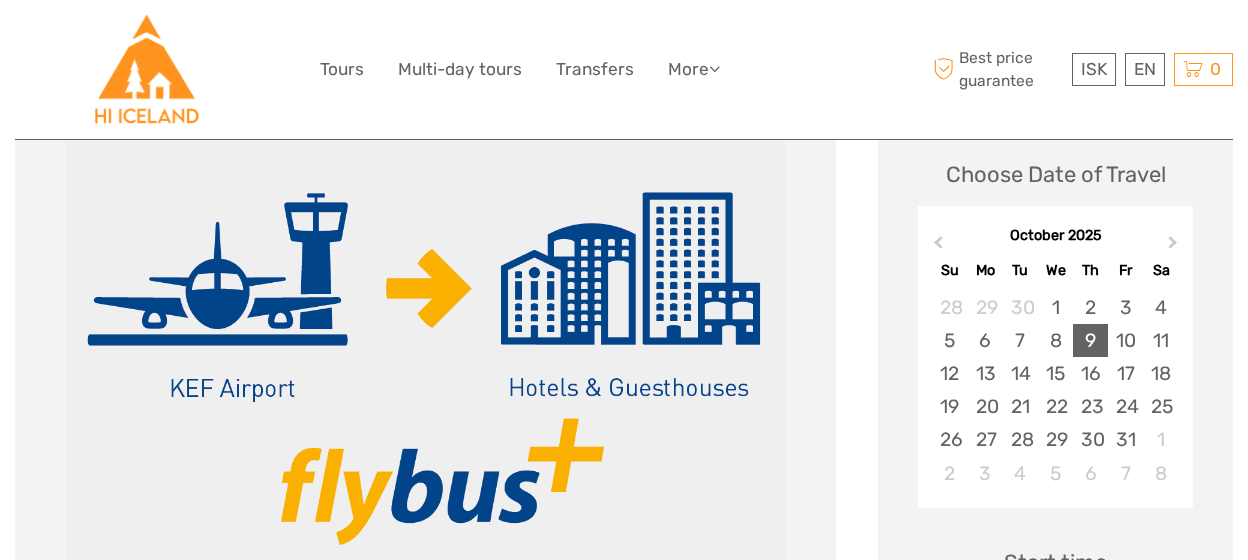 click on "9" at bounding box center (1090, 340) 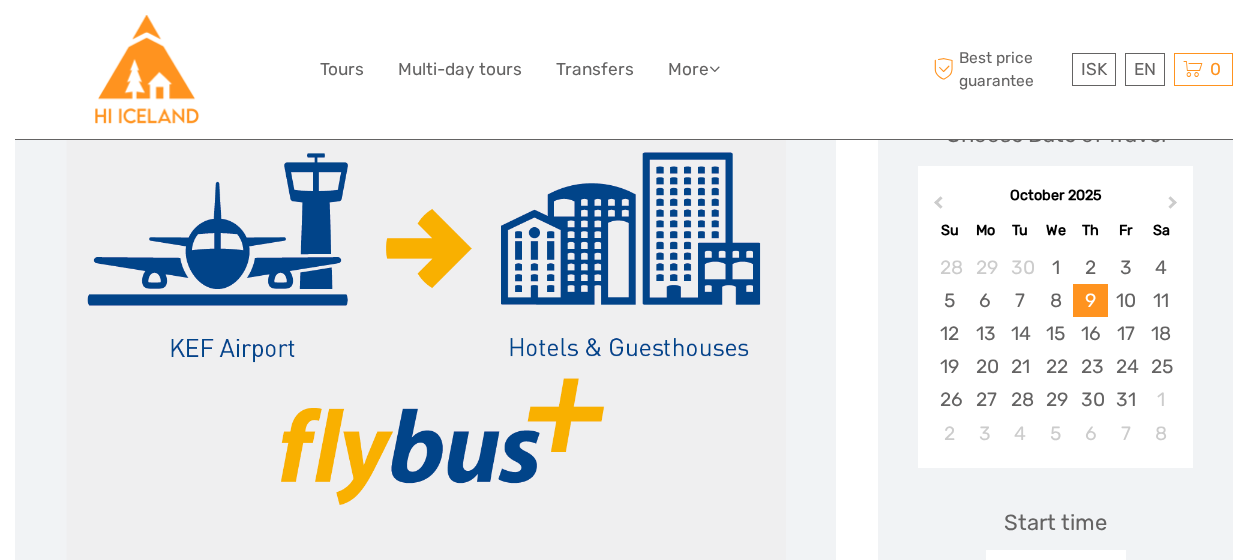 scroll, scrollTop: 355, scrollLeft: 0, axis: vertical 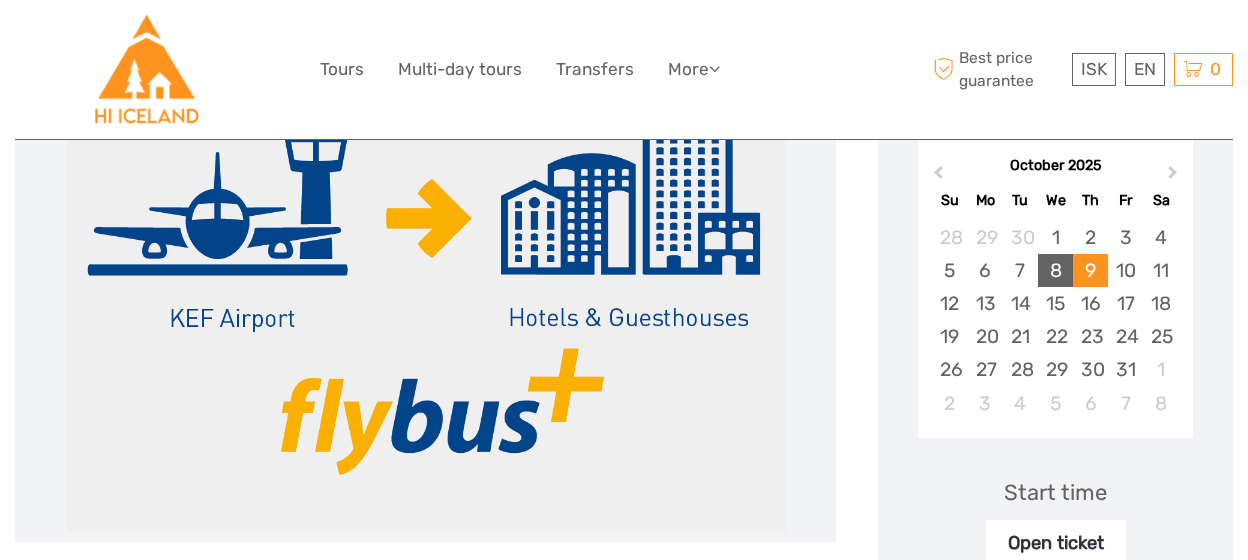 click on "8" at bounding box center (1055, 270) 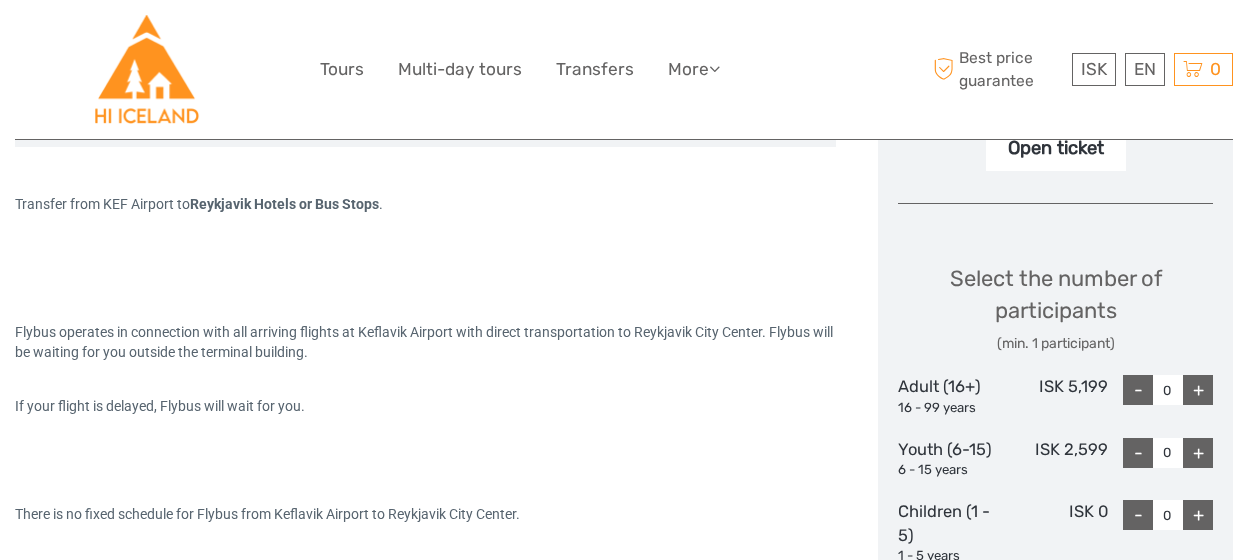 scroll, scrollTop: 752, scrollLeft: 0, axis: vertical 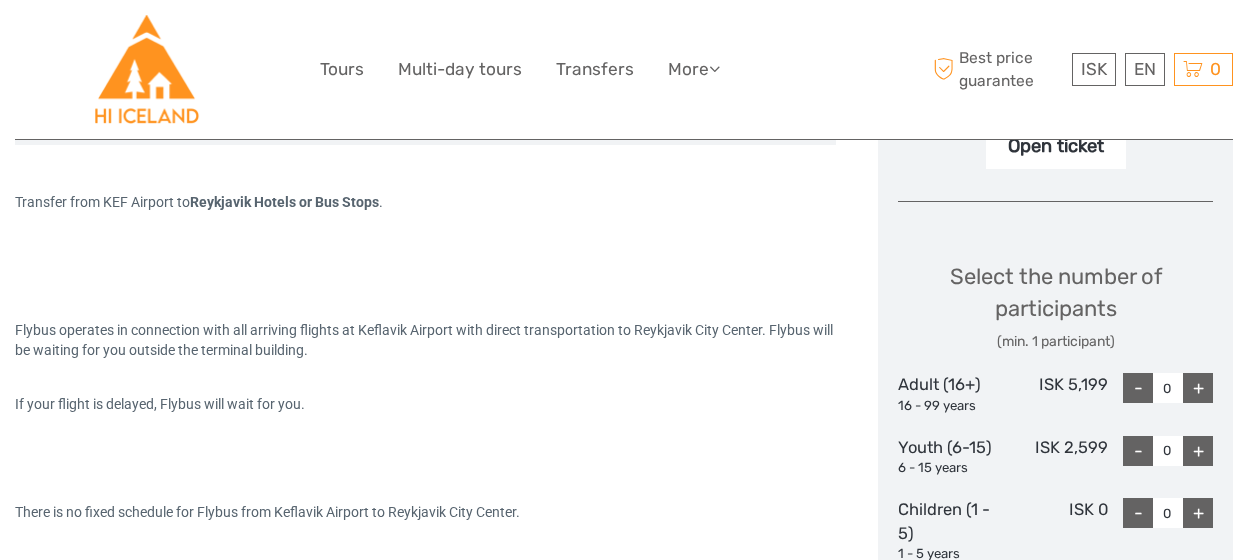 click on "+" at bounding box center [1198, 388] 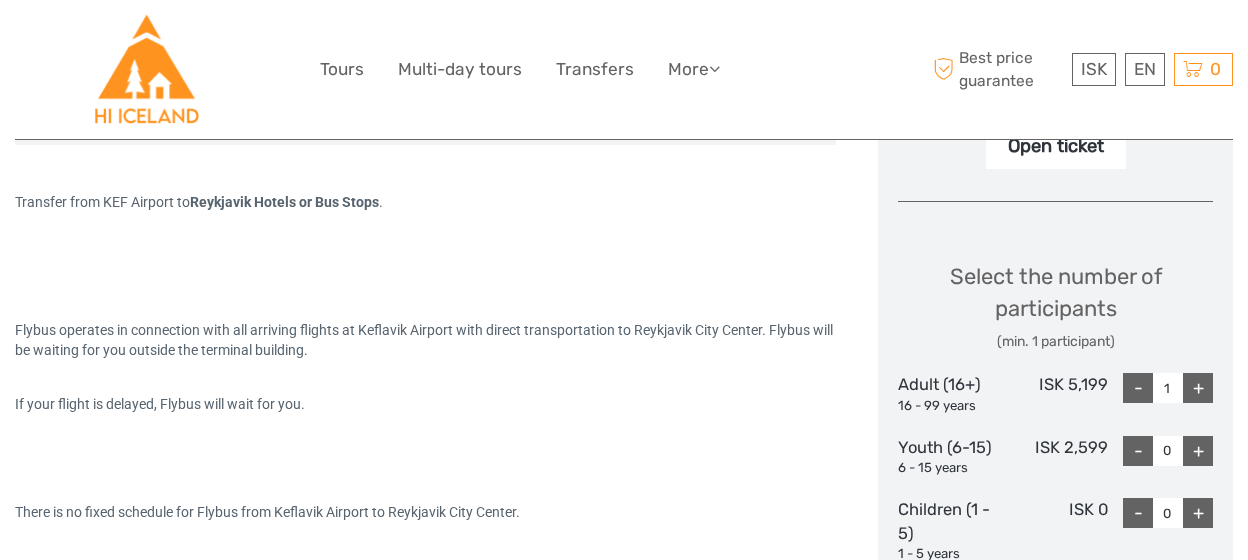 click on "+" at bounding box center [1198, 388] 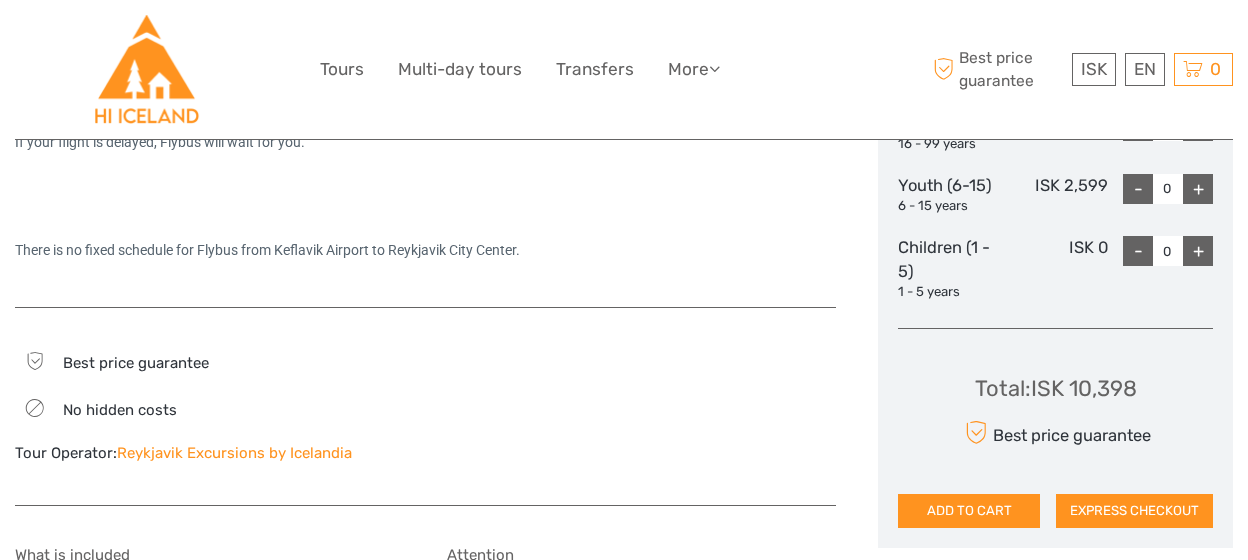 scroll, scrollTop: 1018, scrollLeft: 0, axis: vertical 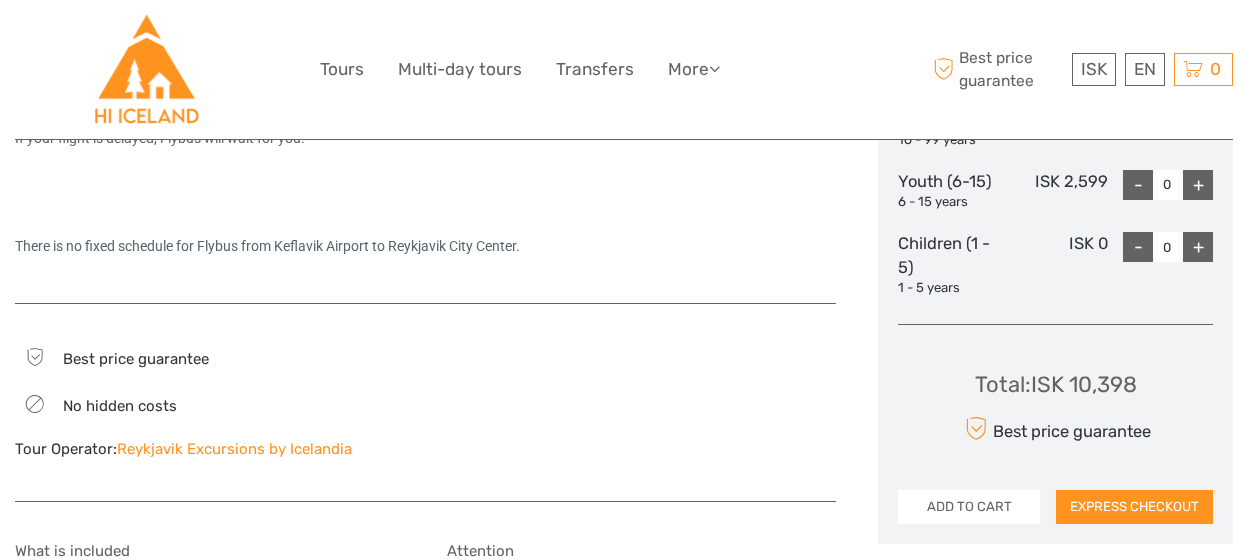 click on "ADD TO CART" at bounding box center [969, 507] 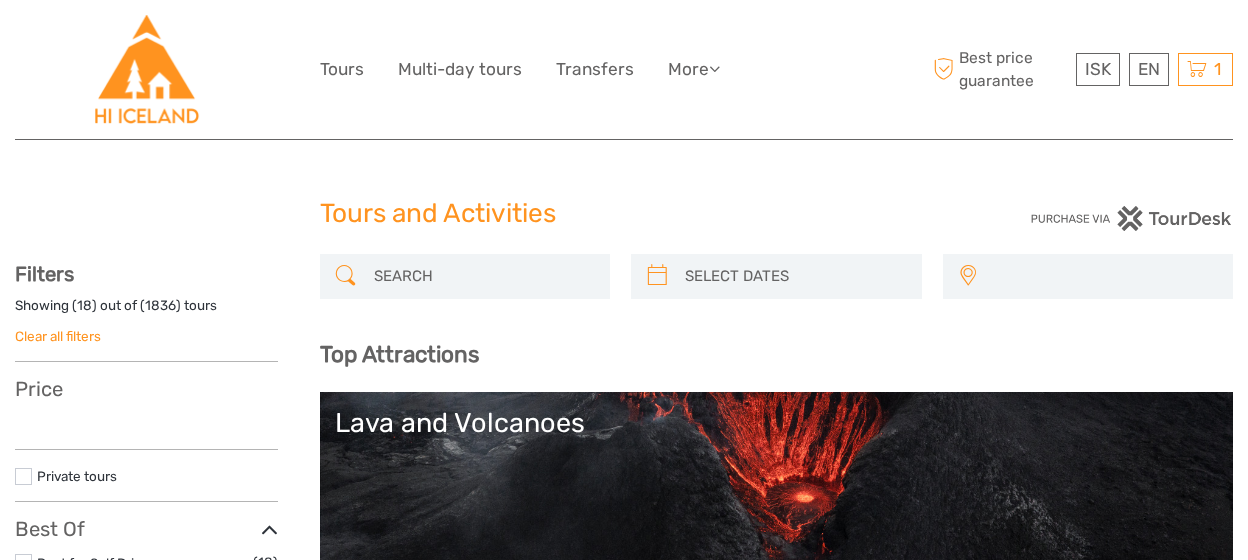 scroll, scrollTop: 0, scrollLeft: 0, axis: both 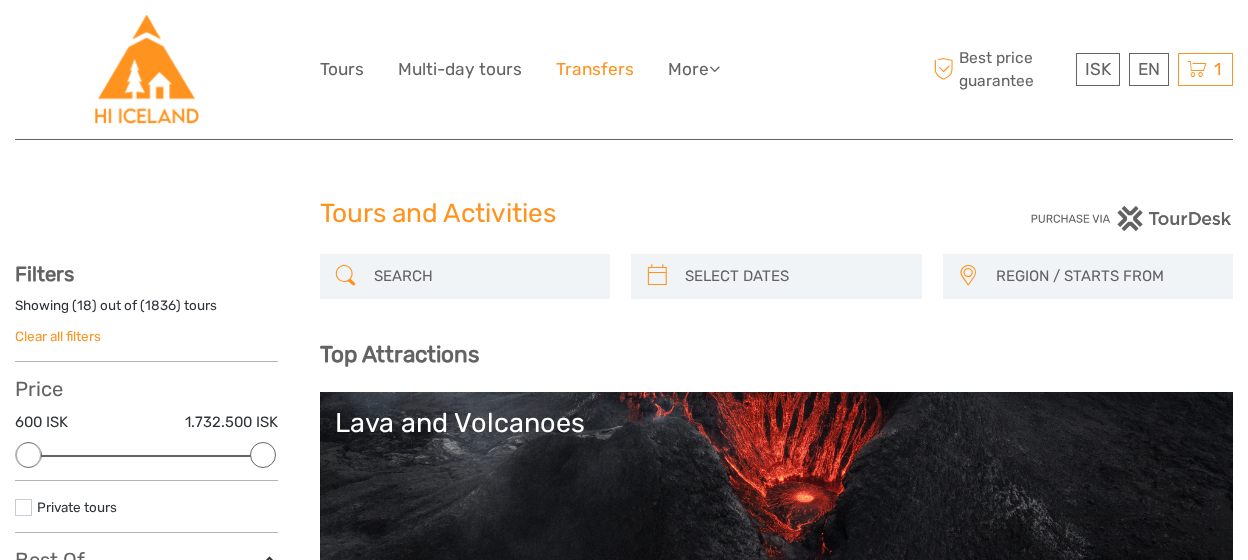 click on "Transfers" at bounding box center [595, 69] 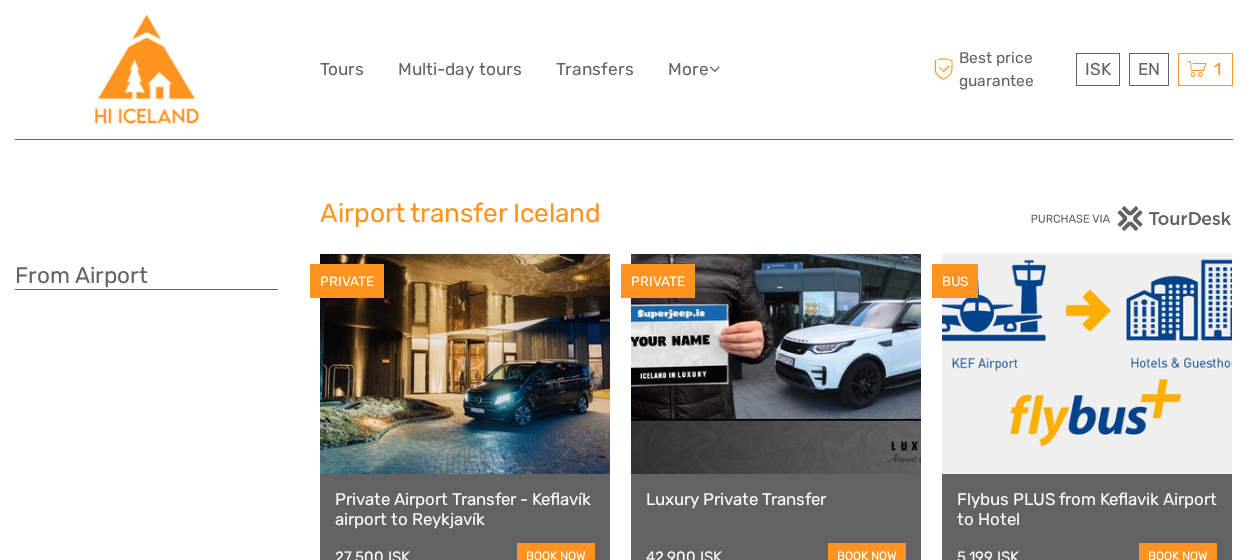 scroll, scrollTop: 0, scrollLeft: 0, axis: both 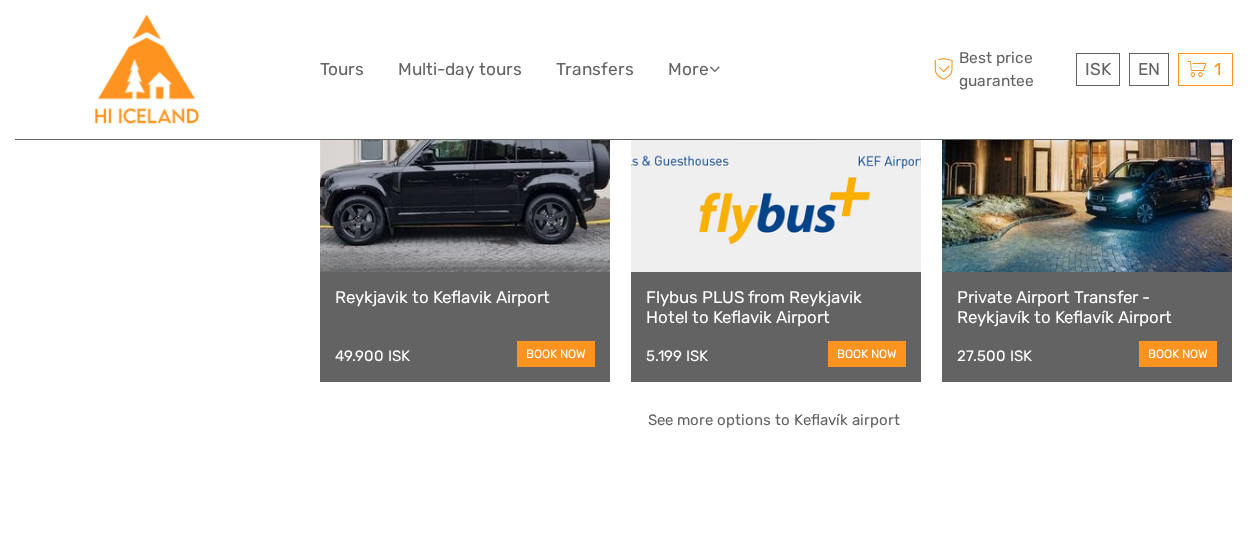 click on "See more options to Keflavík airport" at bounding box center (774, 420) 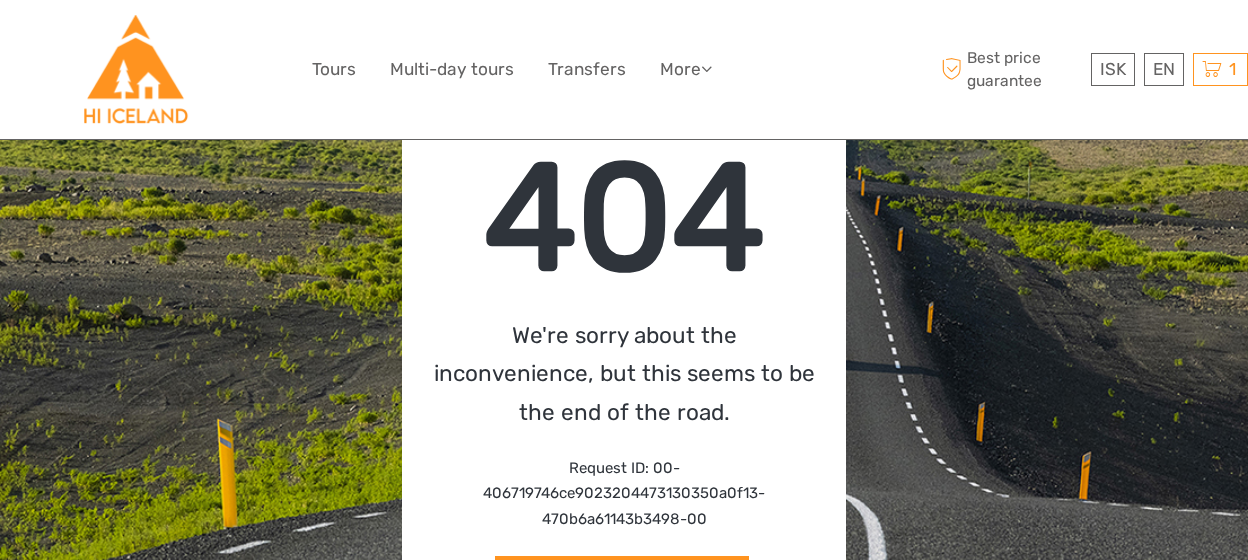 scroll, scrollTop: 139, scrollLeft: 0, axis: vertical 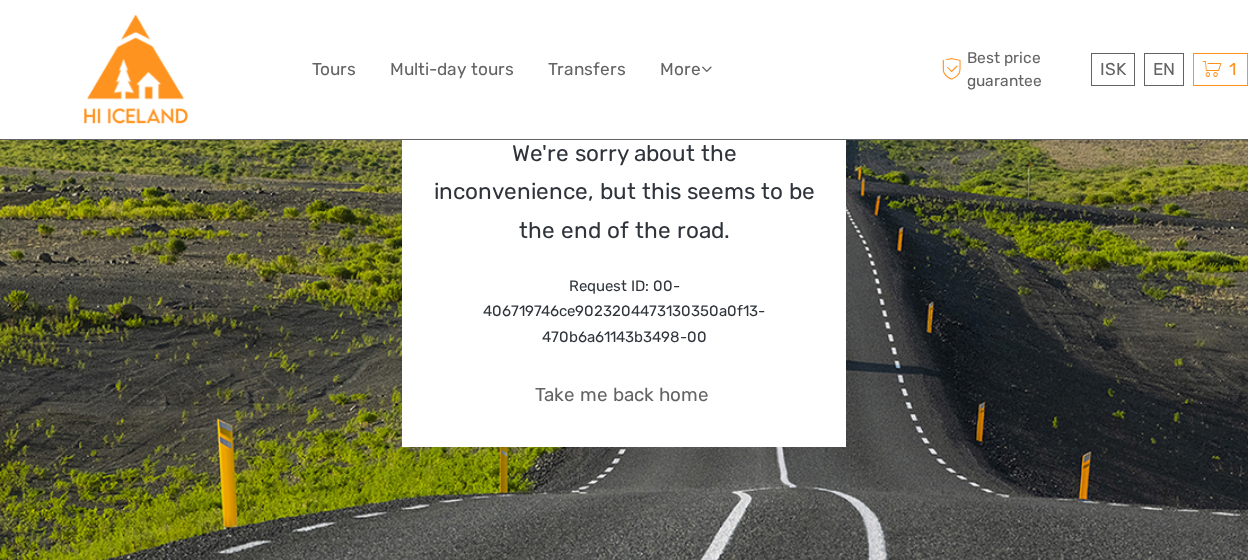 click on "Take me back home" at bounding box center (622, 395) 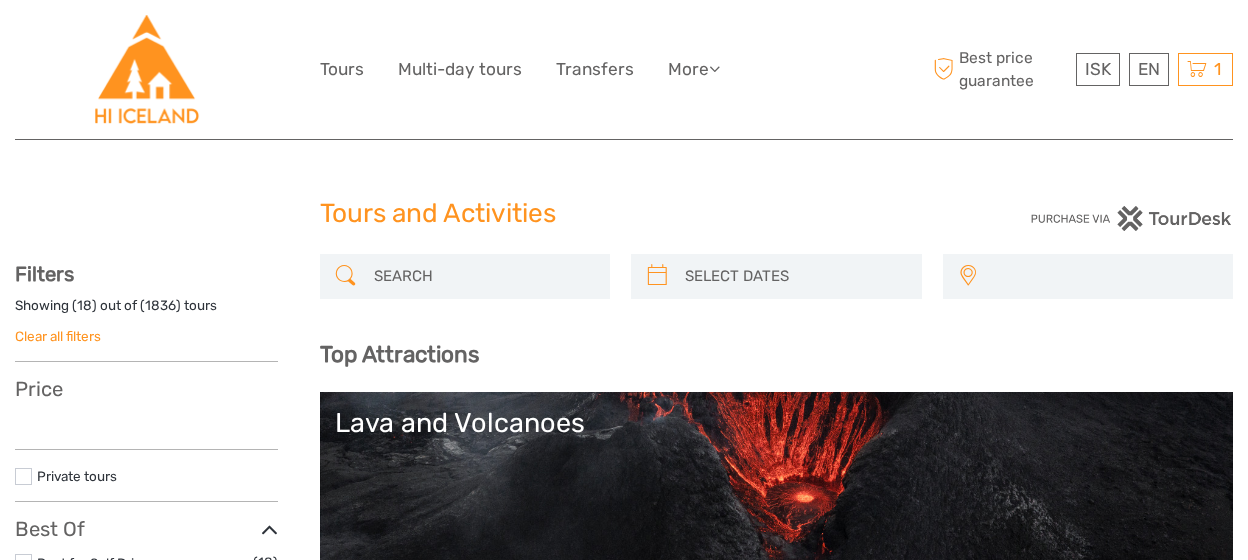 select 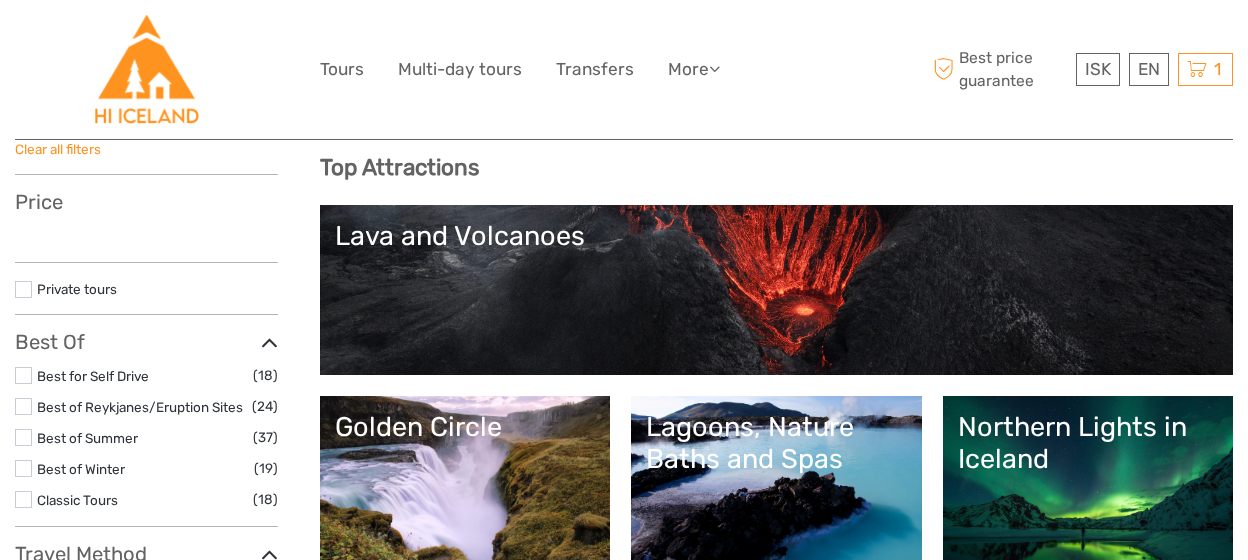 select 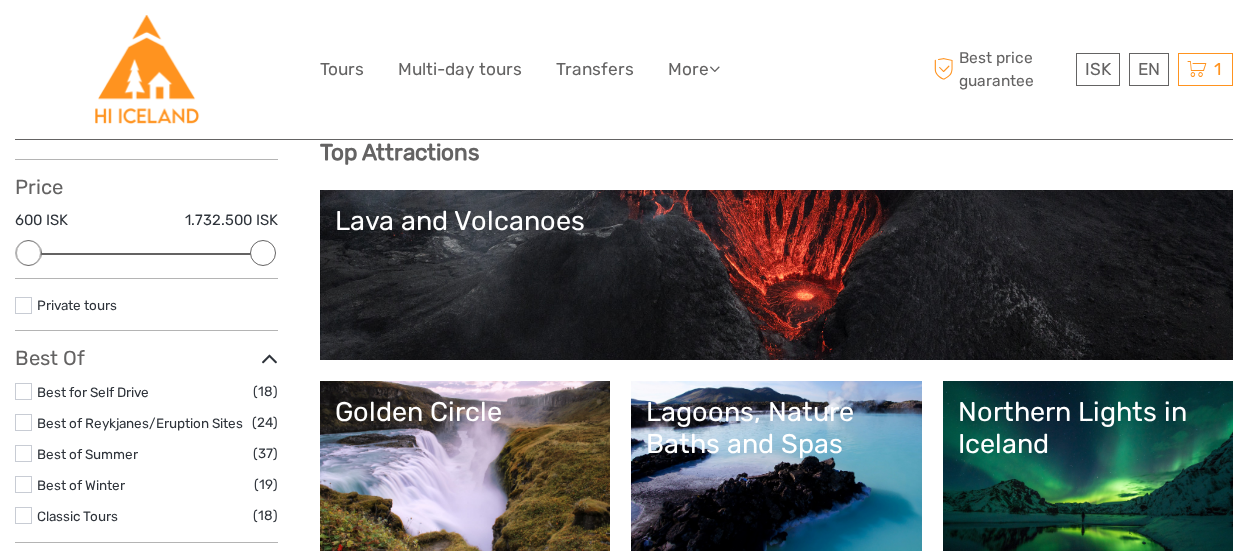 scroll, scrollTop: 298, scrollLeft: 0, axis: vertical 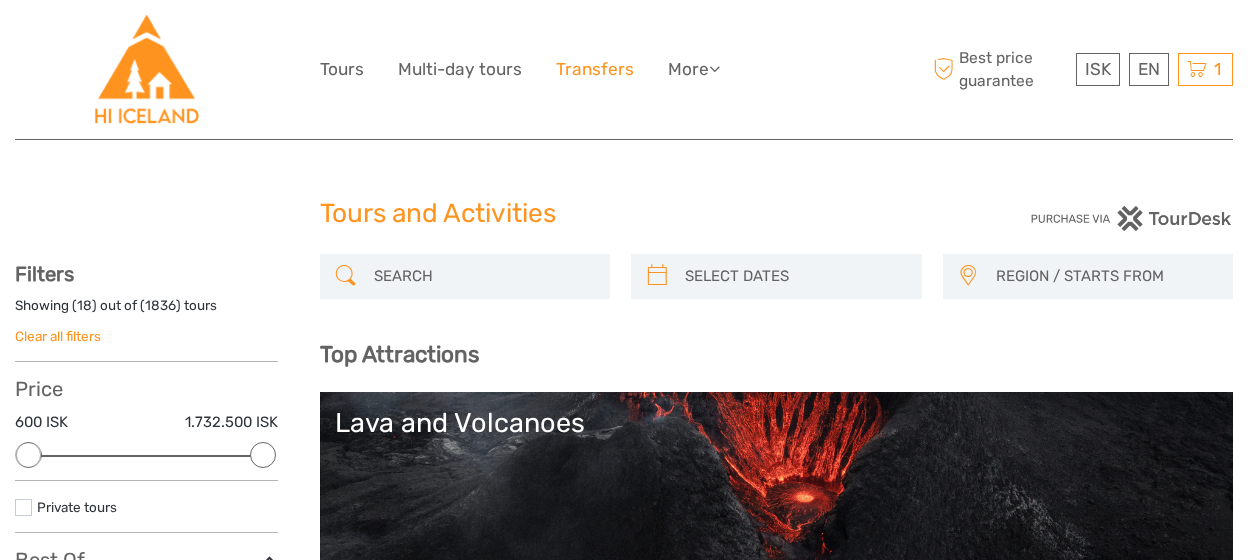 click on "Transfers" at bounding box center (595, 69) 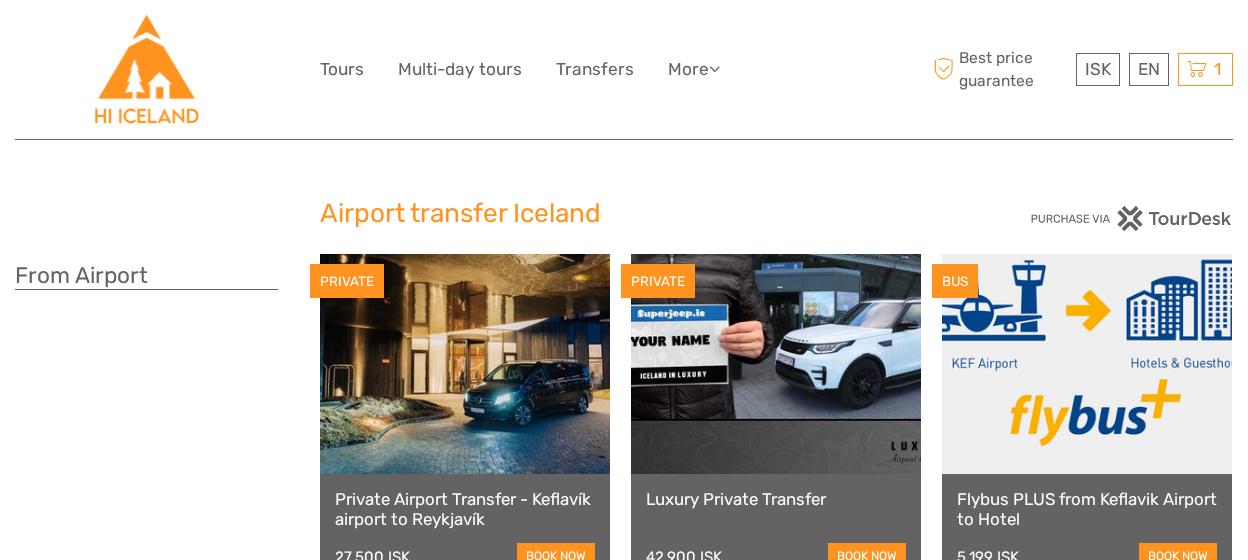 scroll, scrollTop: 0, scrollLeft: 0, axis: both 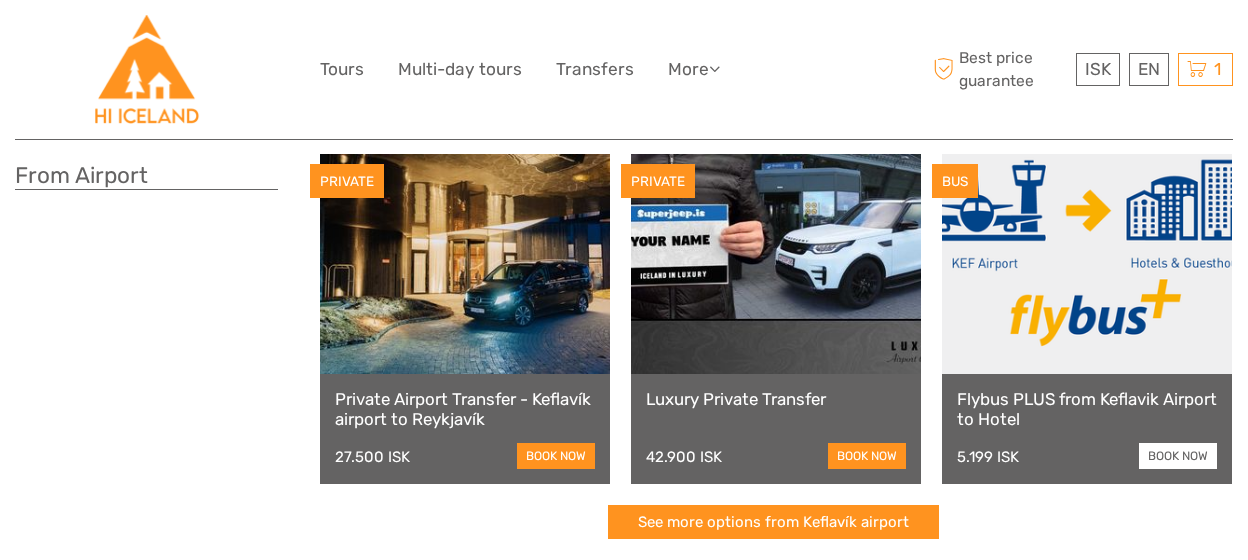 click on "book now" at bounding box center [1178, 456] 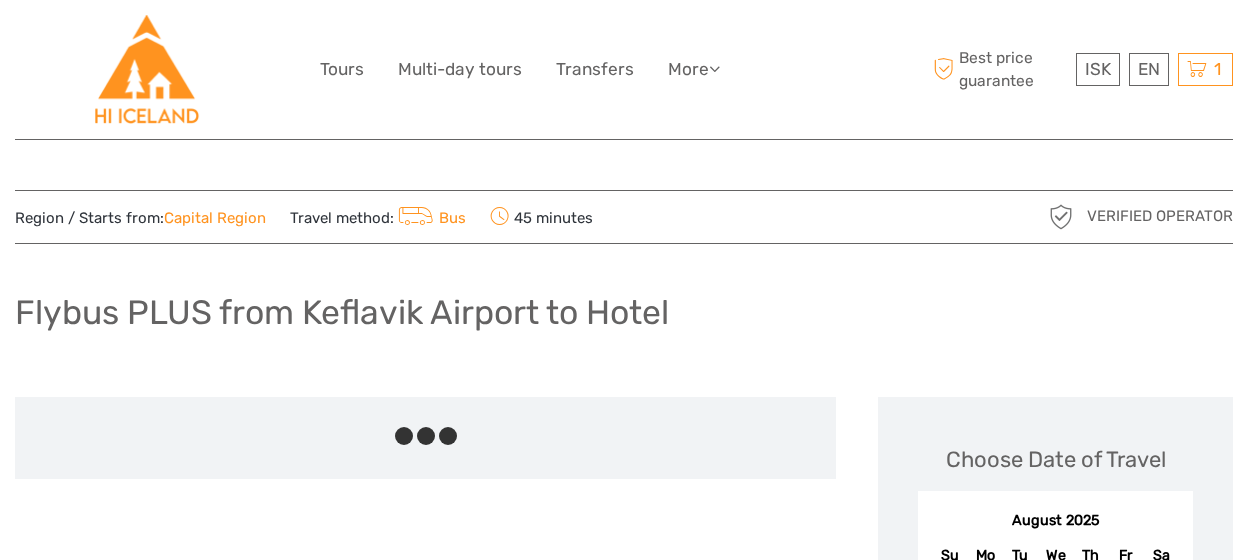 scroll, scrollTop: 0, scrollLeft: 0, axis: both 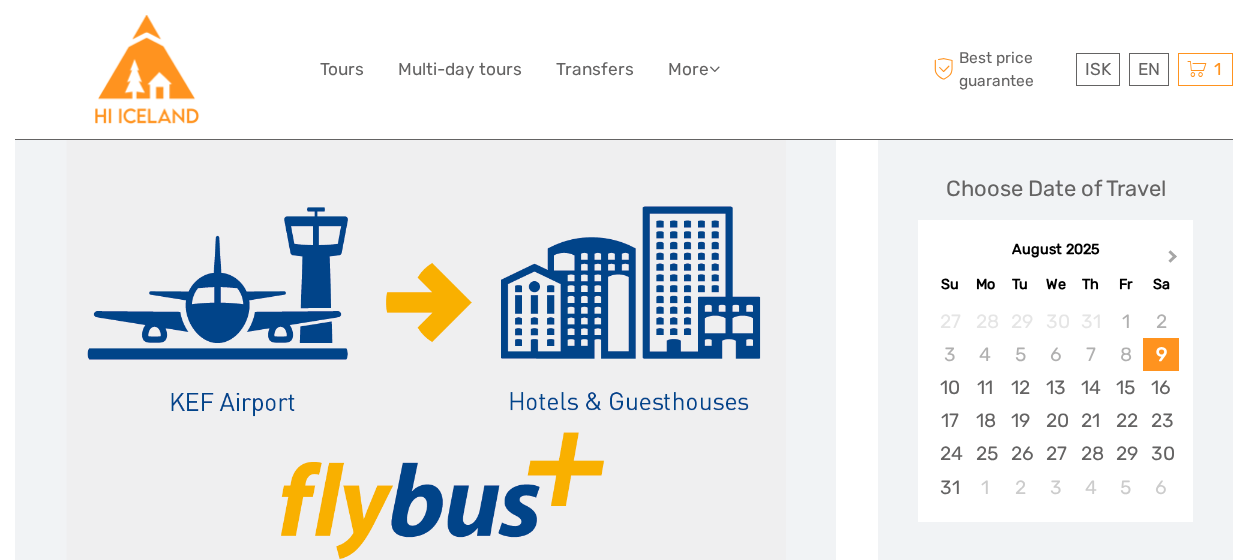 click on "Next Month" at bounding box center [1173, 260] 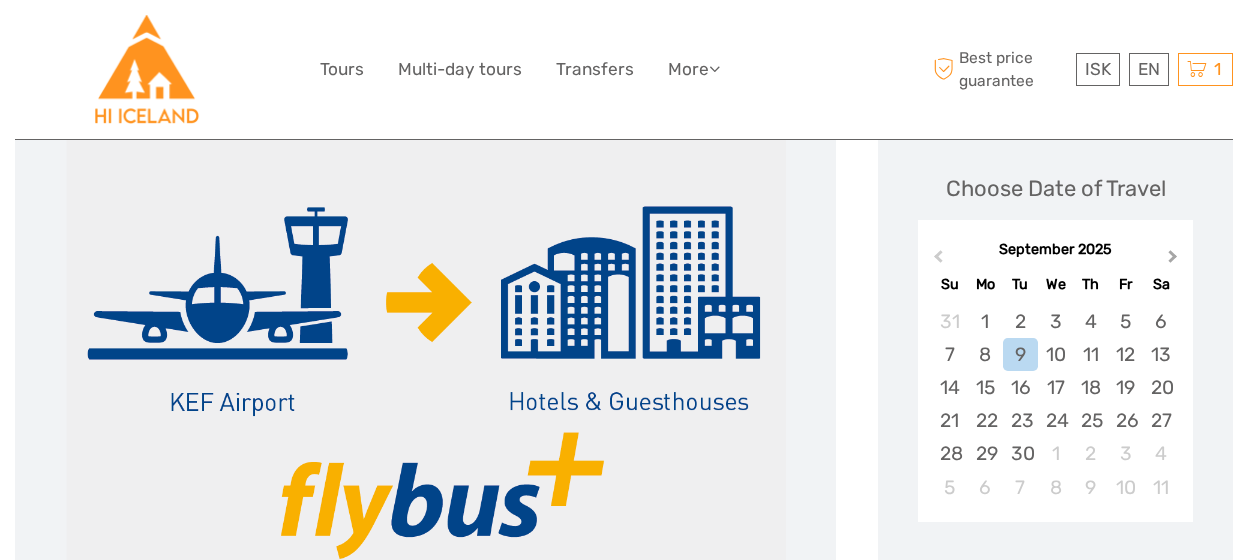 click on "Next Month" at bounding box center [1173, 260] 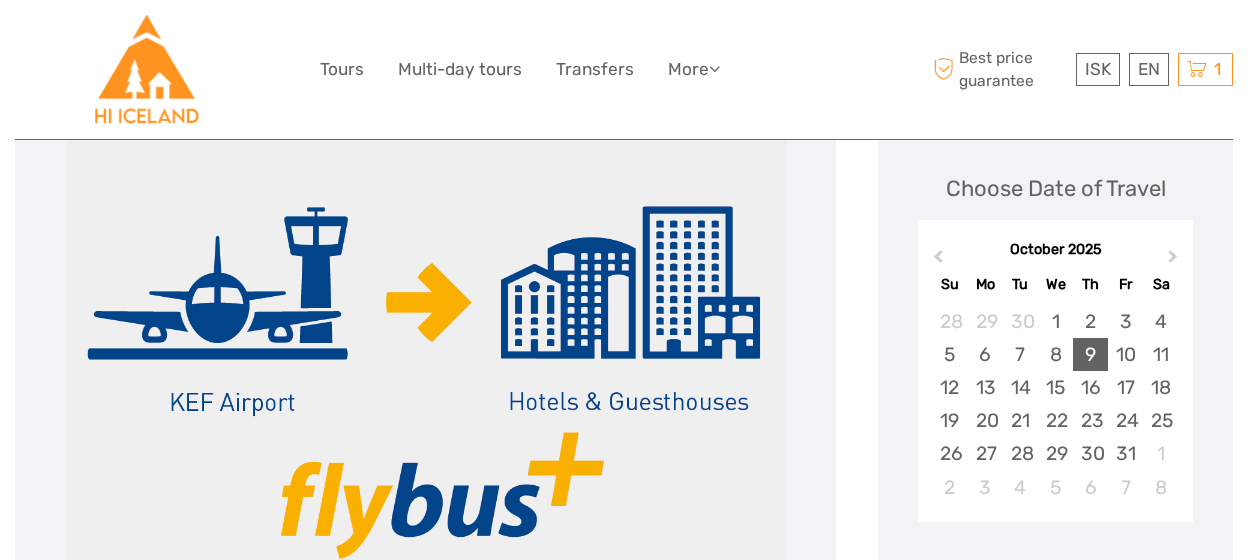 click on "9" at bounding box center (1090, 354) 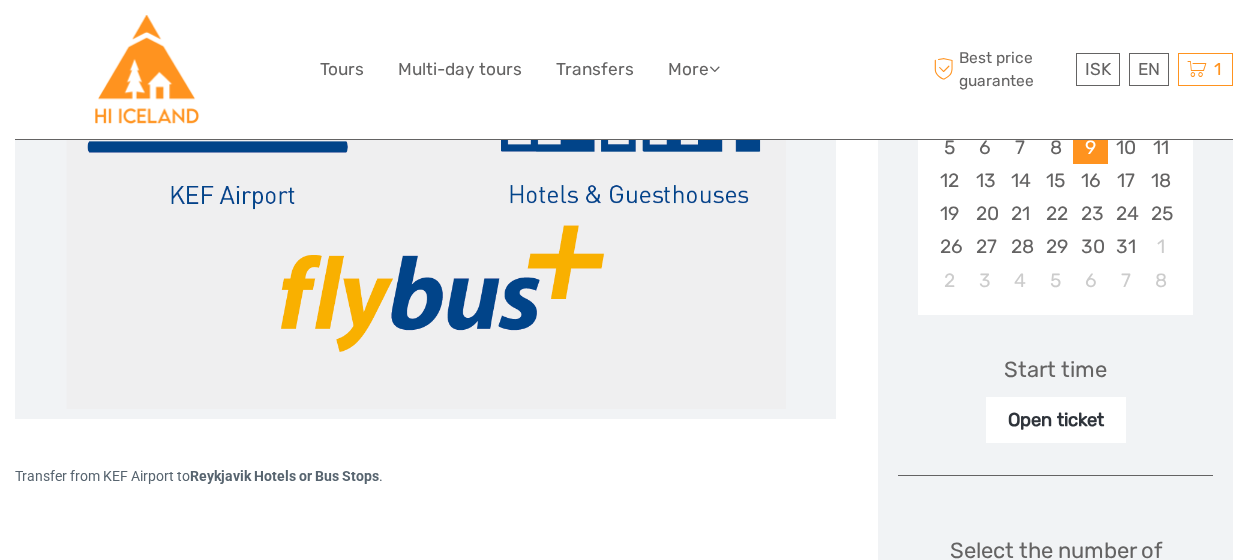 scroll, scrollTop: 482, scrollLeft: 0, axis: vertical 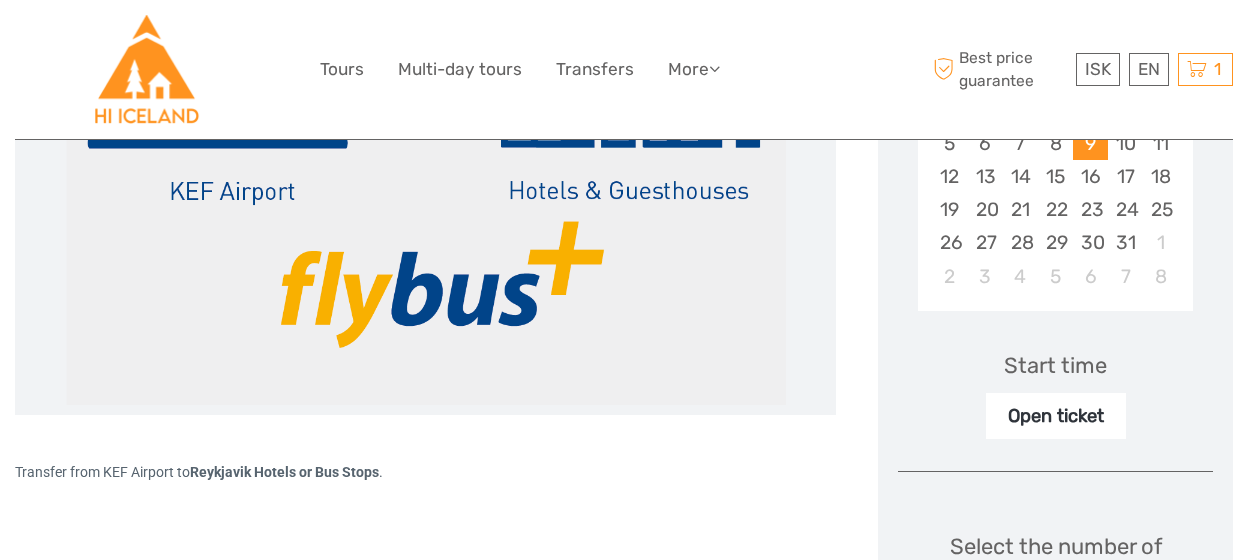 click on "Open ticket" at bounding box center [1056, 416] 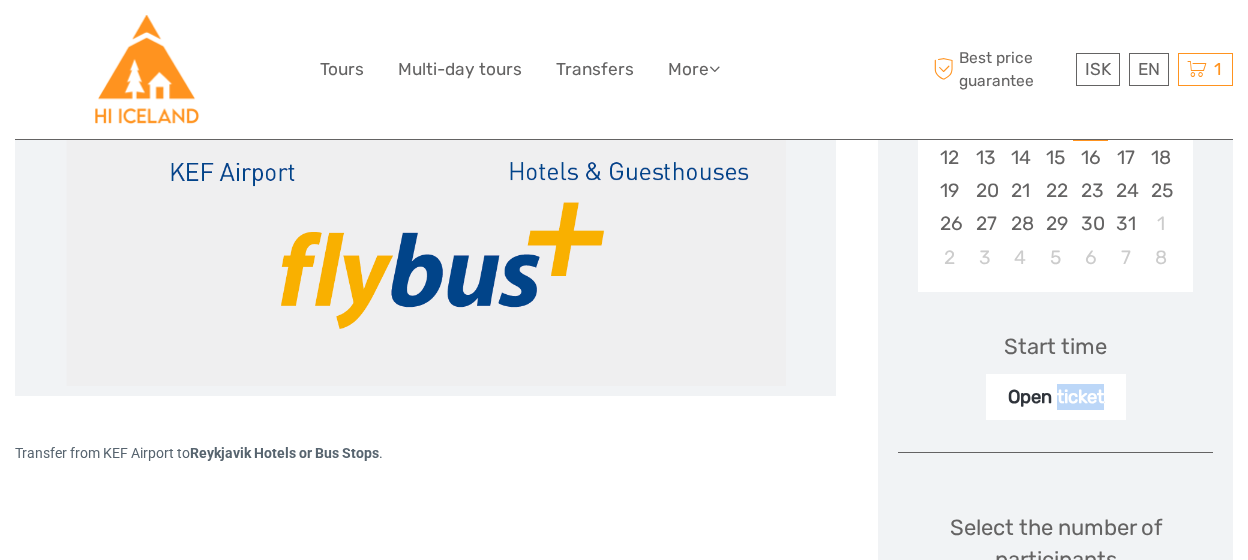scroll, scrollTop: 503, scrollLeft: 0, axis: vertical 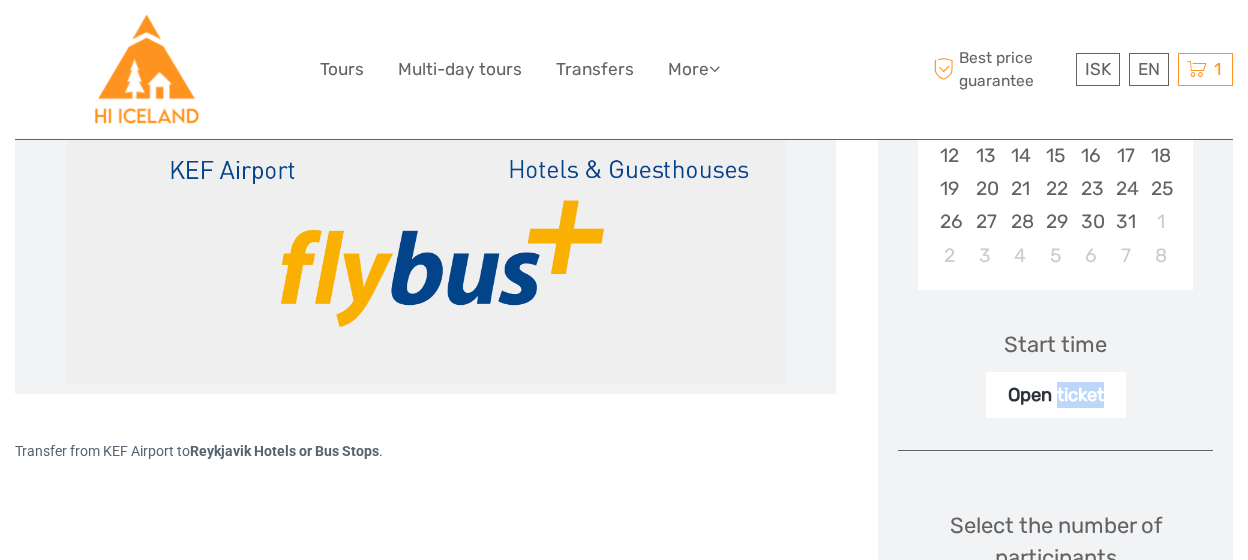 click on "Open ticket" at bounding box center (1056, 395) 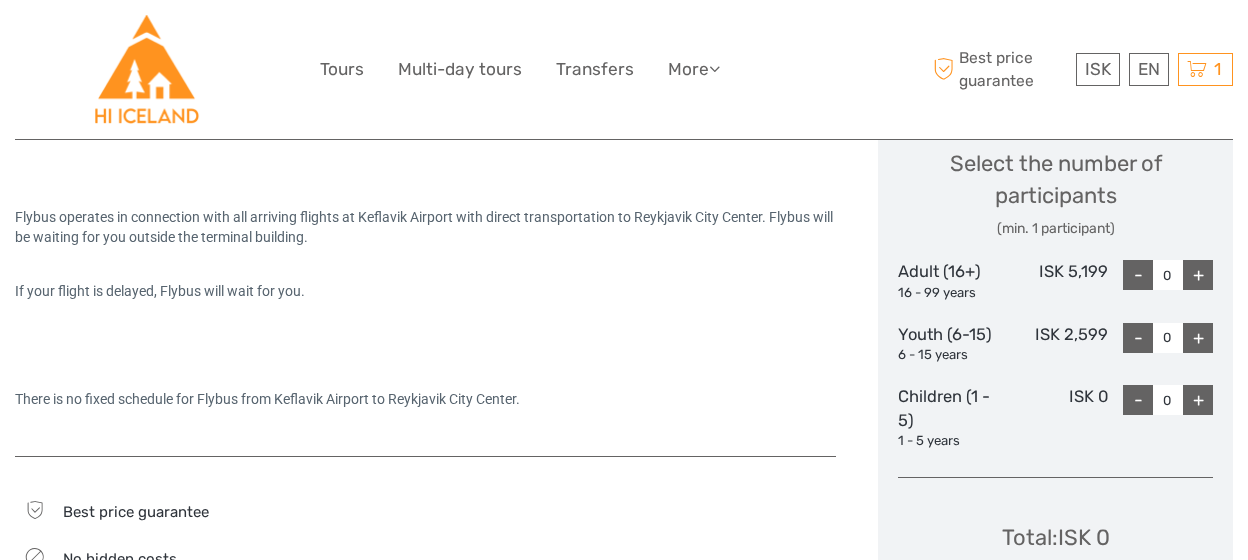 scroll, scrollTop: 867, scrollLeft: 0, axis: vertical 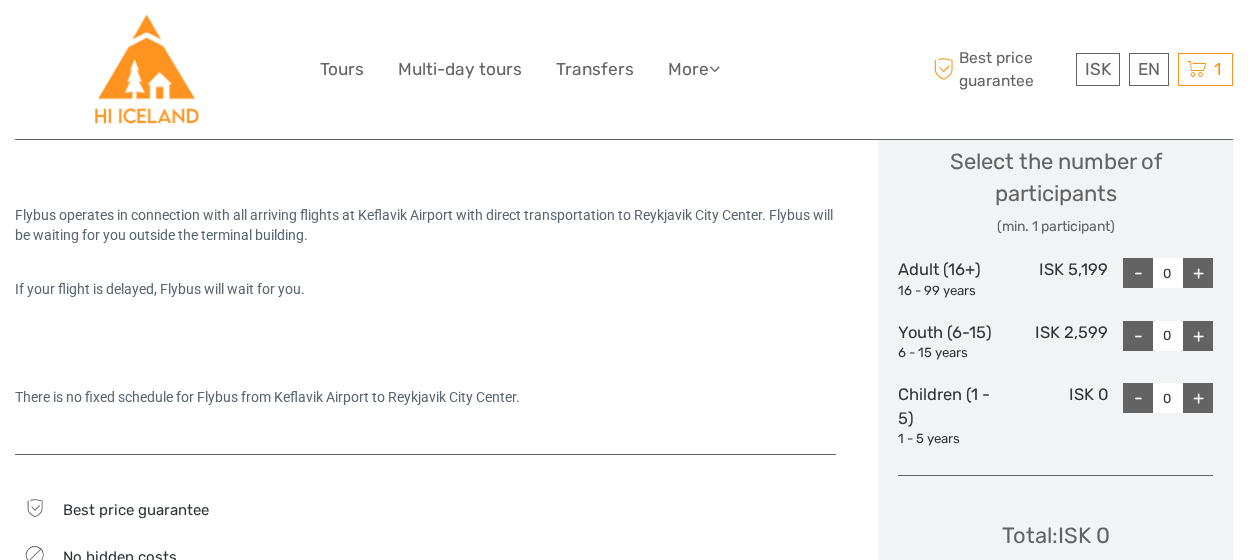 click on "+" at bounding box center (1198, 273) 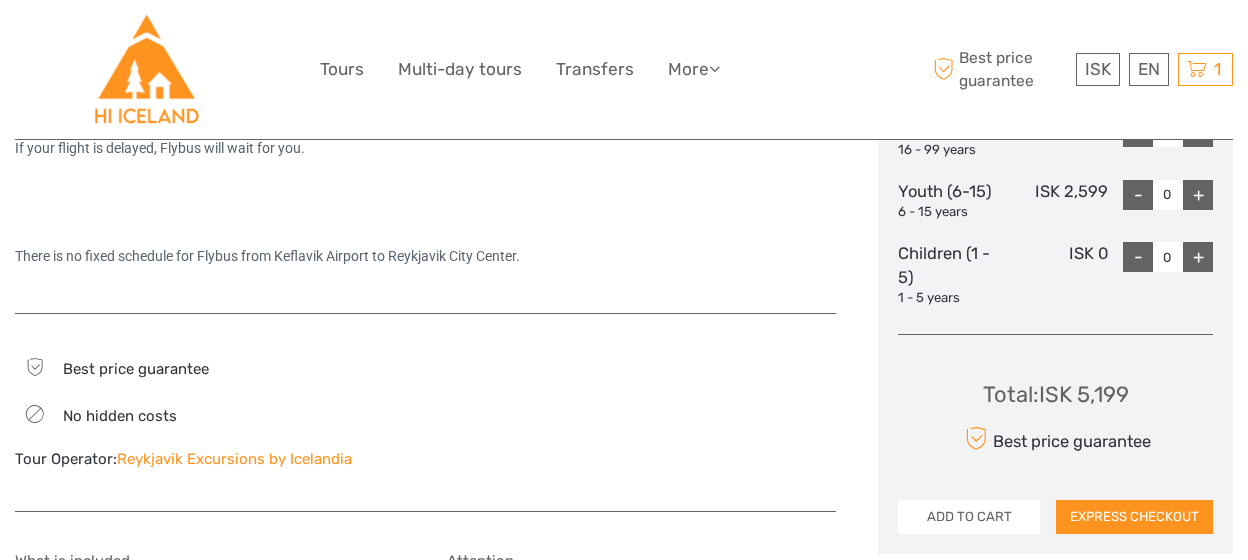 scroll, scrollTop: 1006, scrollLeft: 0, axis: vertical 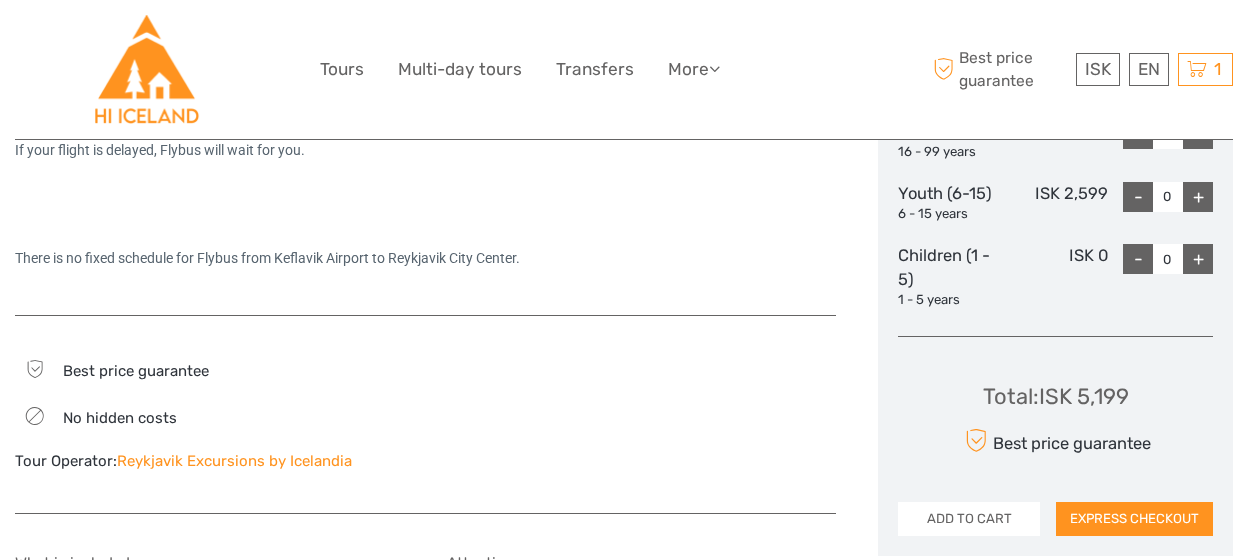 click on "ADD TO CART" at bounding box center (969, 519) 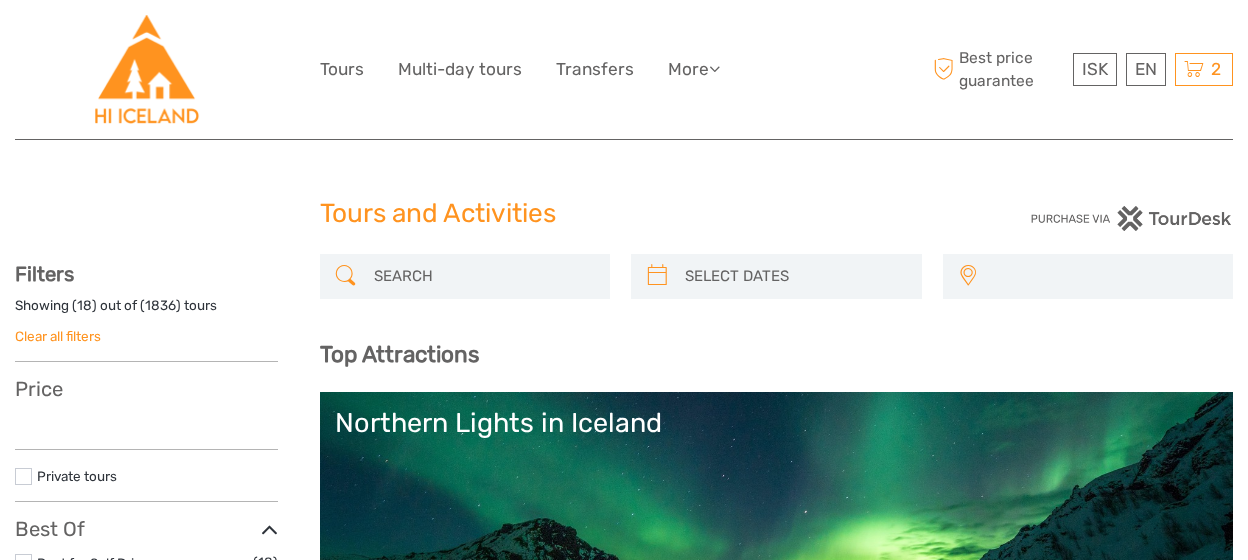 select 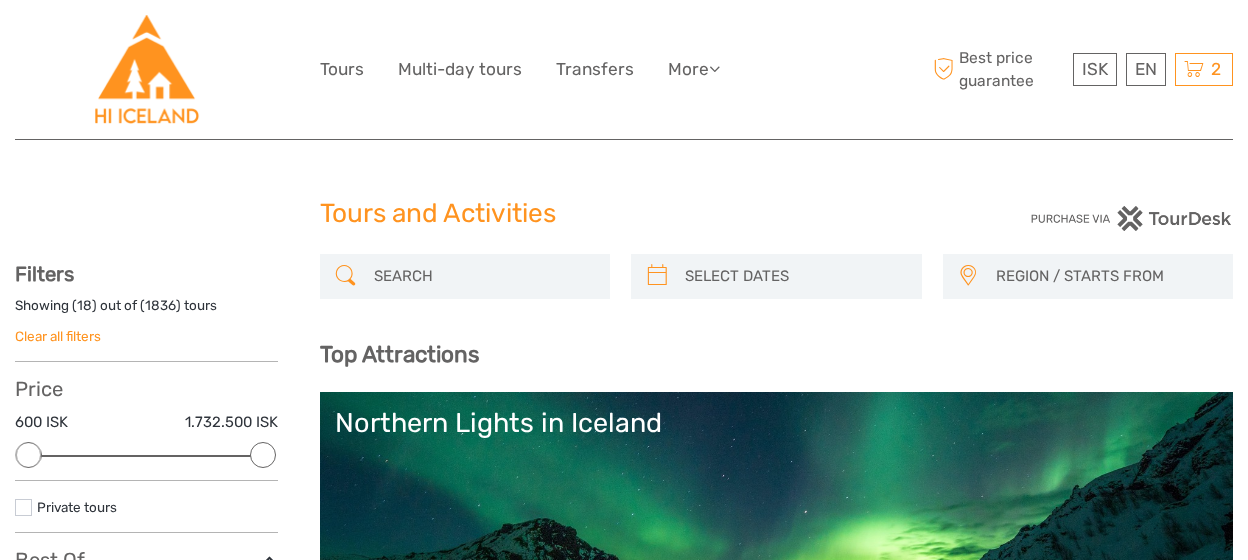 scroll, scrollTop: 0, scrollLeft: 0, axis: both 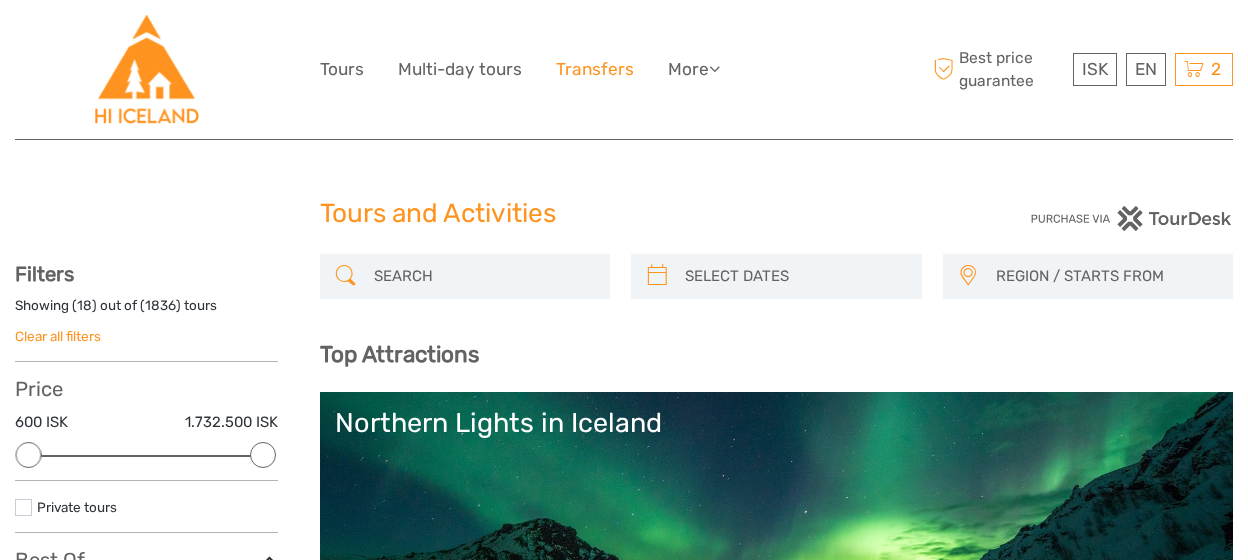 click on "Transfers" at bounding box center (595, 69) 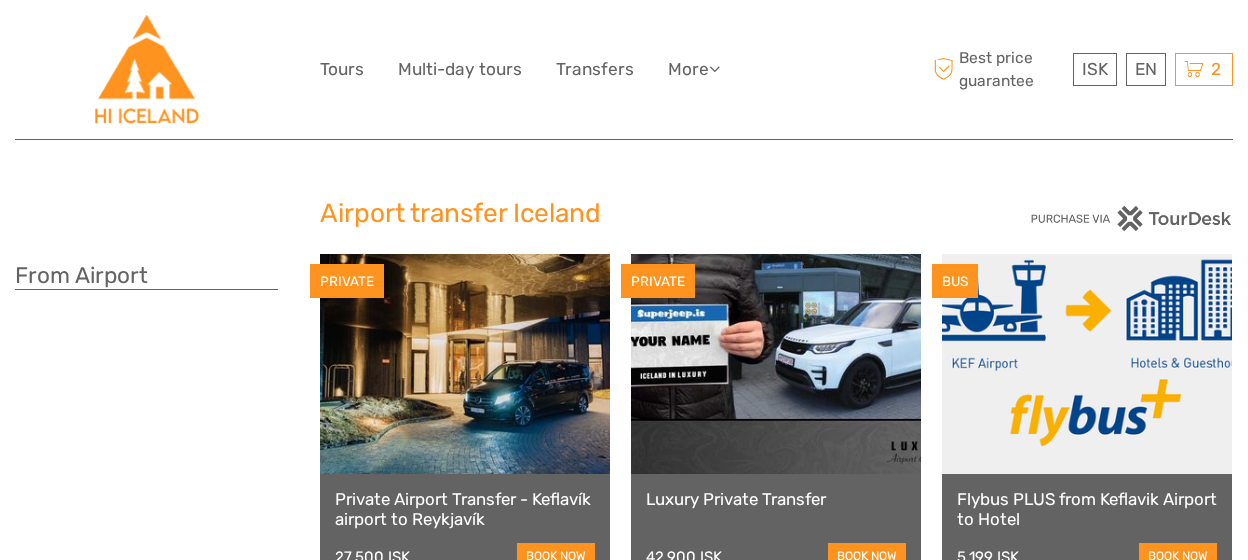 scroll, scrollTop: 0, scrollLeft: 0, axis: both 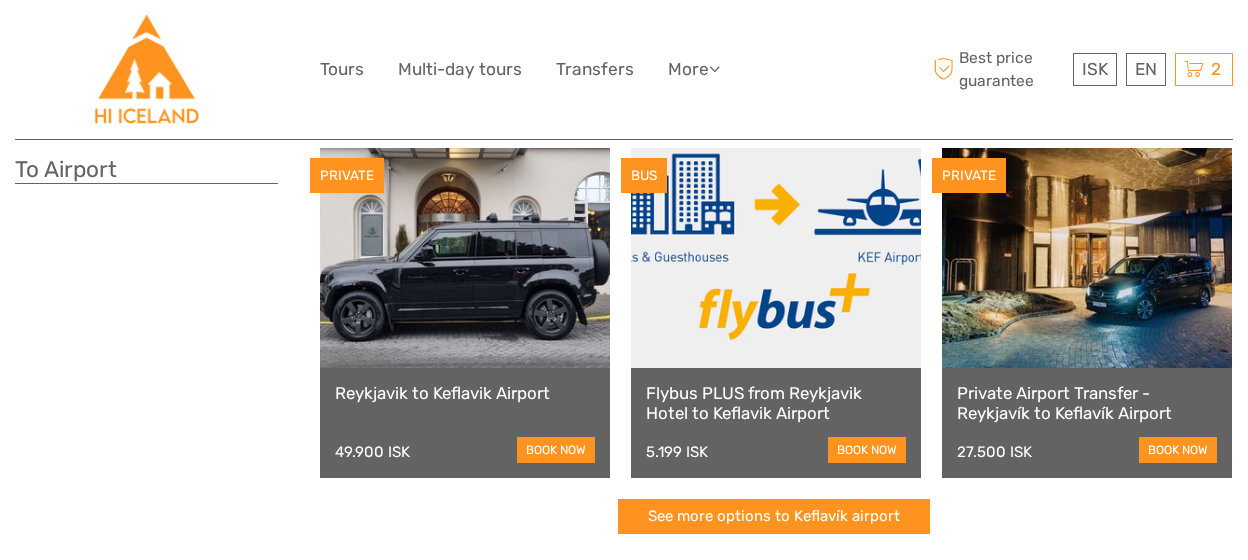 click at bounding box center [776, 258] 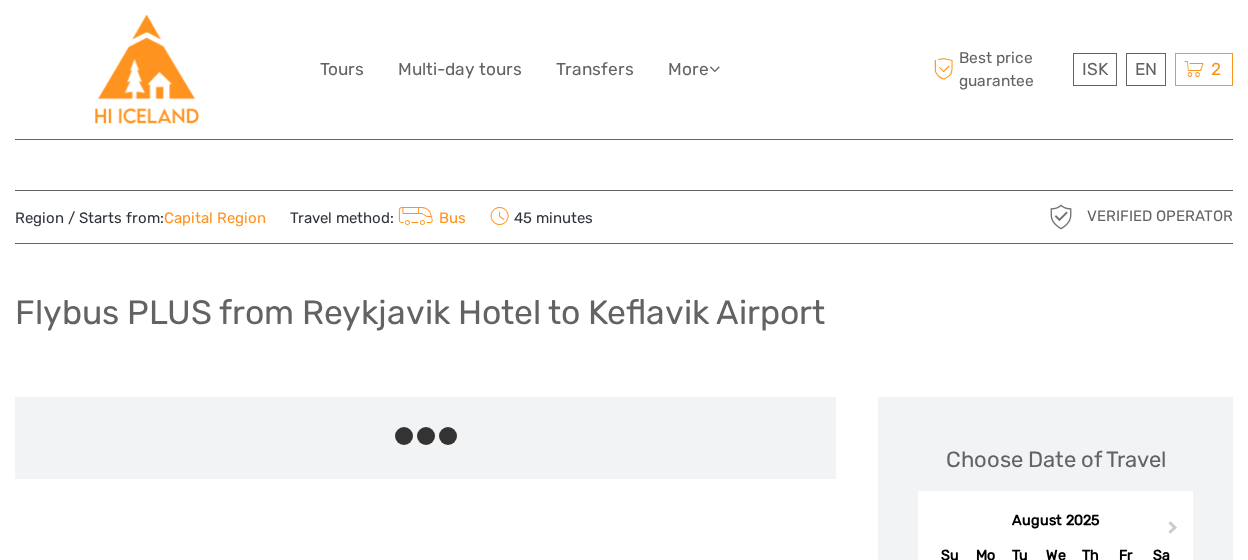 scroll, scrollTop: 0, scrollLeft: 0, axis: both 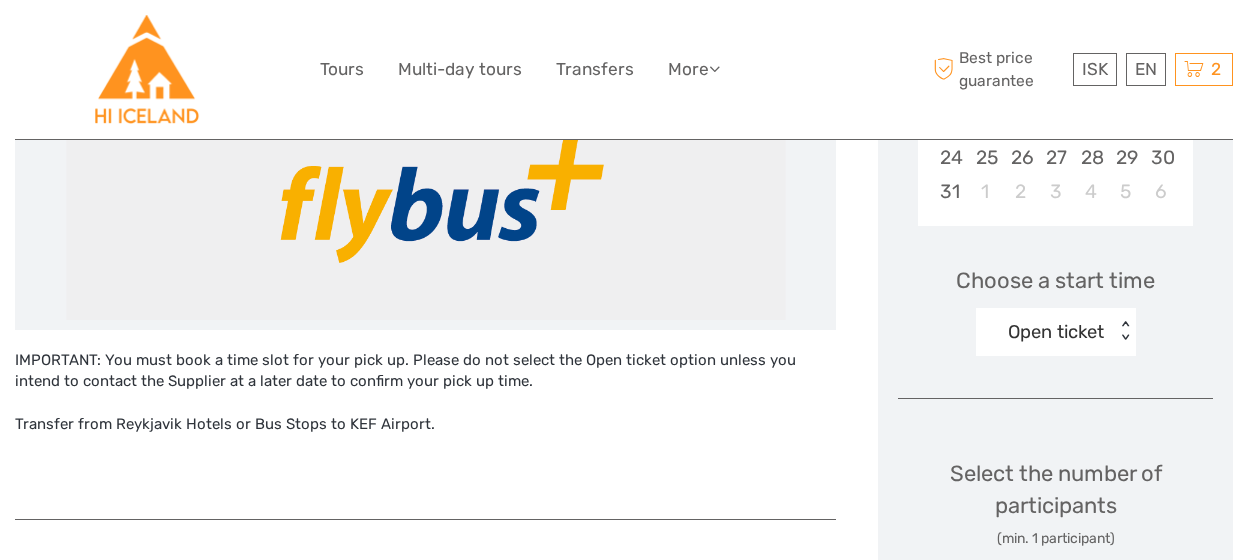 click on "Open ticket < >" at bounding box center [1056, 332] 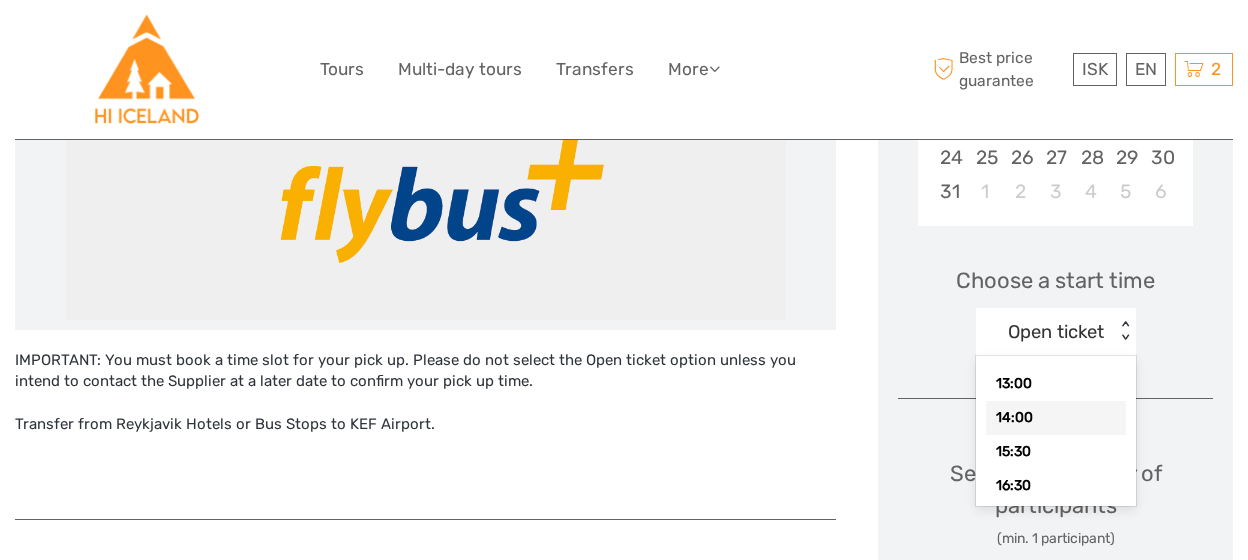 scroll, scrollTop: 243, scrollLeft: 0, axis: vertical 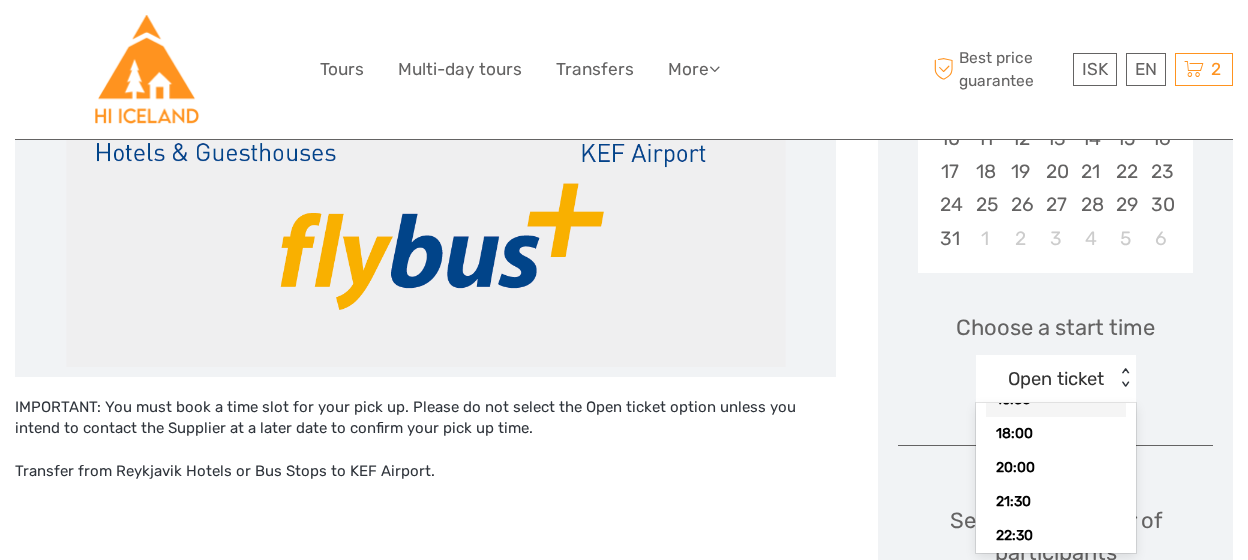 click on "< >" at bounding box center (1124, 378) 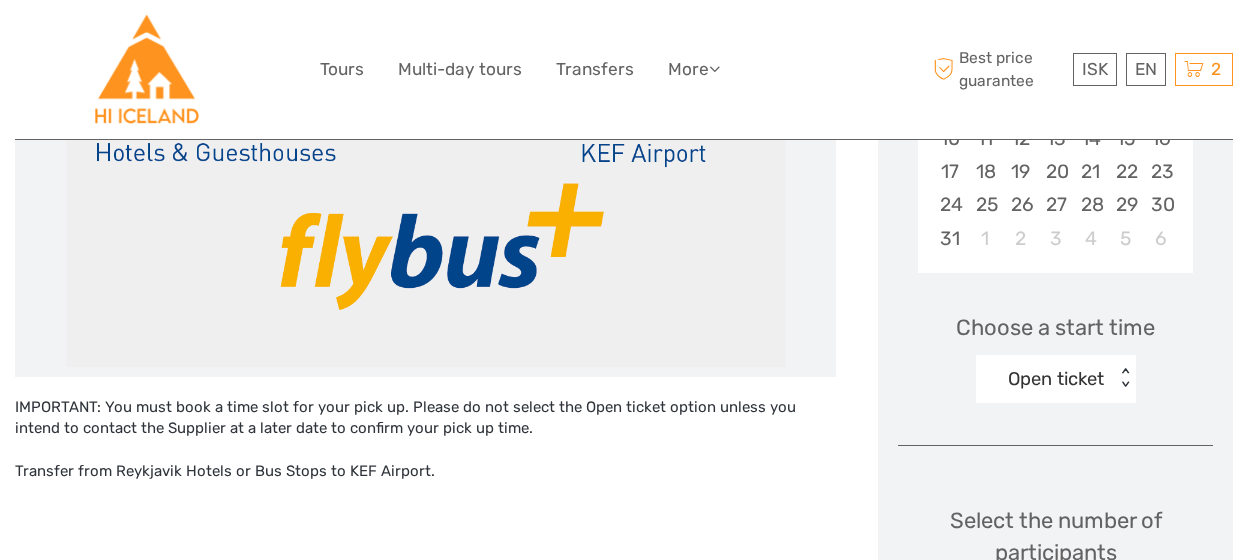 click on "< >" at bounding box center (1124, 378) 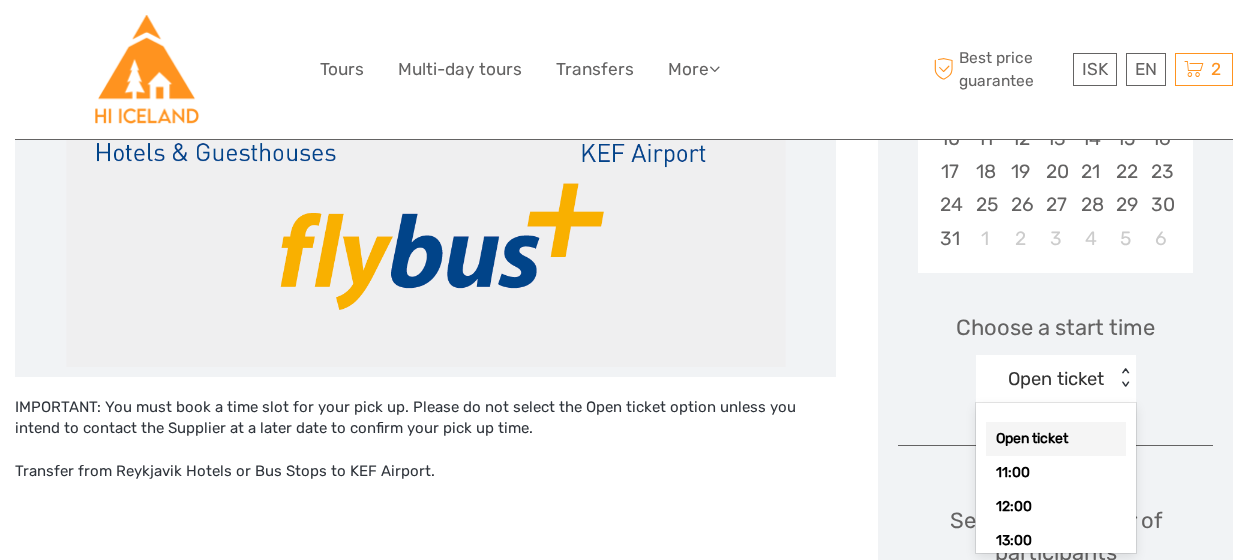click on "Choose a start time option Open ticket selected, 1 of 11. 11 results available. Use Up and Down to choose options, press Enter to select the currently focused option, press Escape to exit the menu, press Tab to select the option and exit the menu. Open ticket < > Open ticket 11:00 12:00 13:00 14:00 15:30 16:30 18:00 20:00 21:30 22:30" at bounding box center (1055, 349) 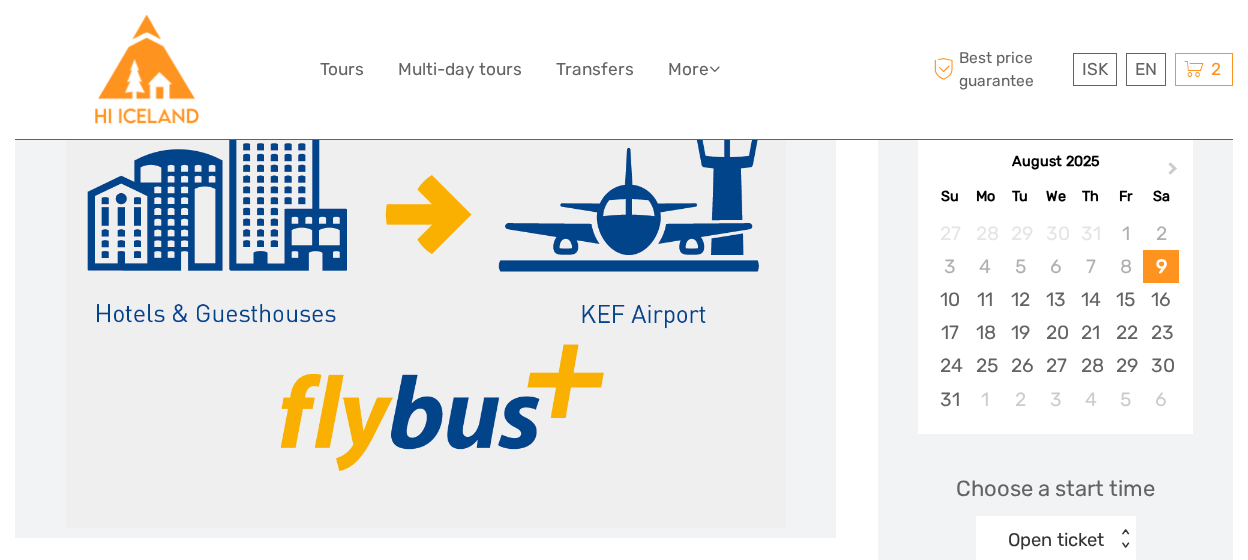 scroll, scrollTop: 0, scrollLeft: 0, axis: both 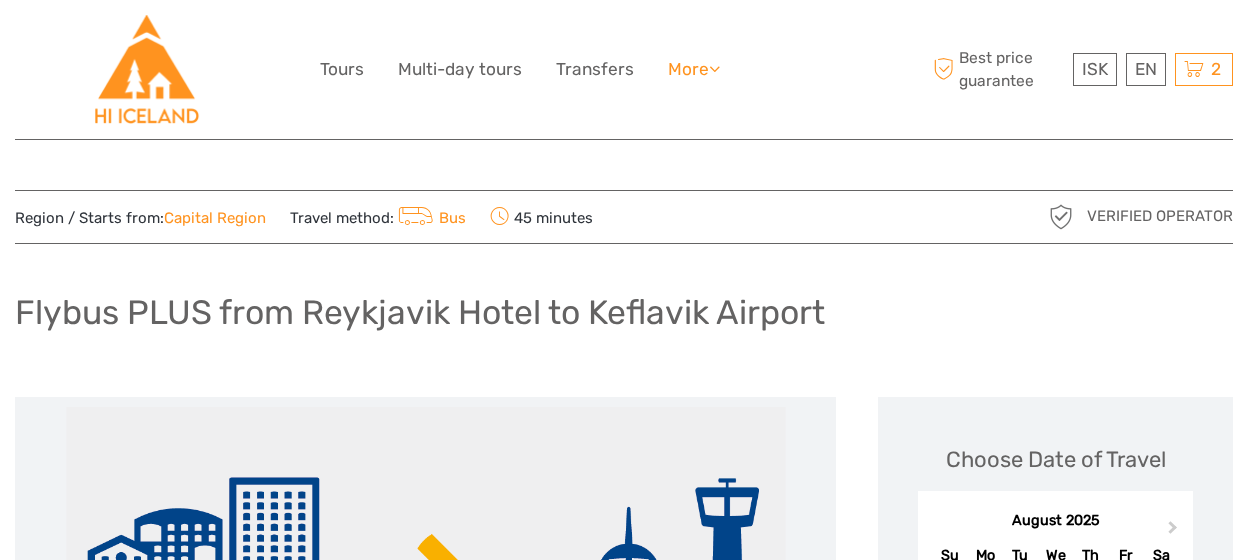 click on "More" at bounding box center [694, 69] 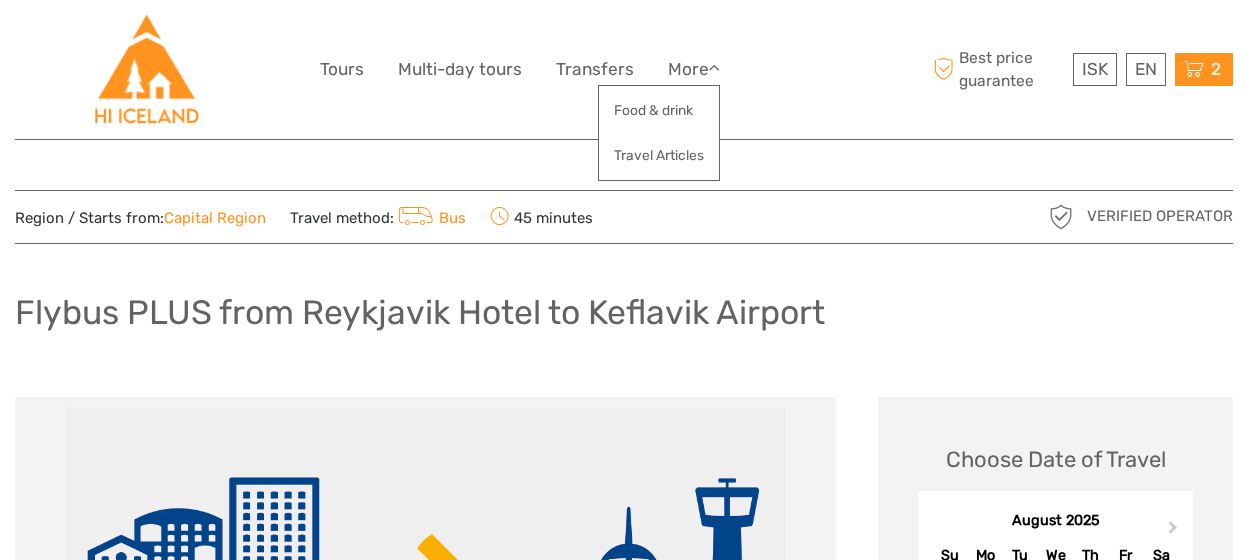 click on "2" at bounding box center (1216, 69) 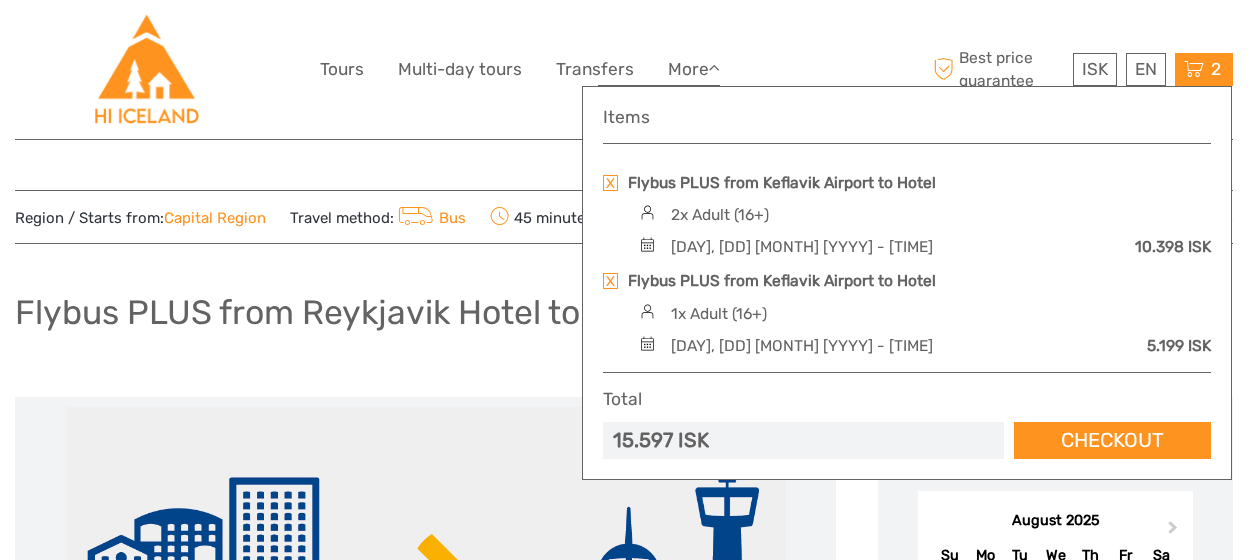 click on "ISK
ISK
€
$
£
EN
English
Español
Deutsch
Tours
Multi-day tours
Transfers
More
Food & drink
Travel Articles
Food & drink
Travel Articles
Best price guarantee" at bounding box center (624, 69) 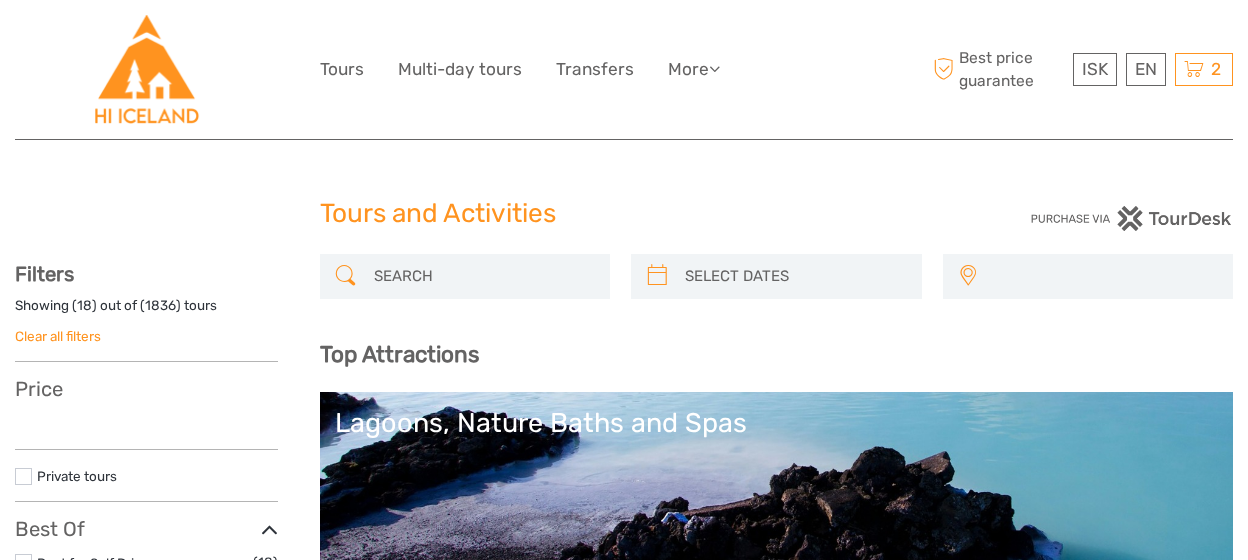 select 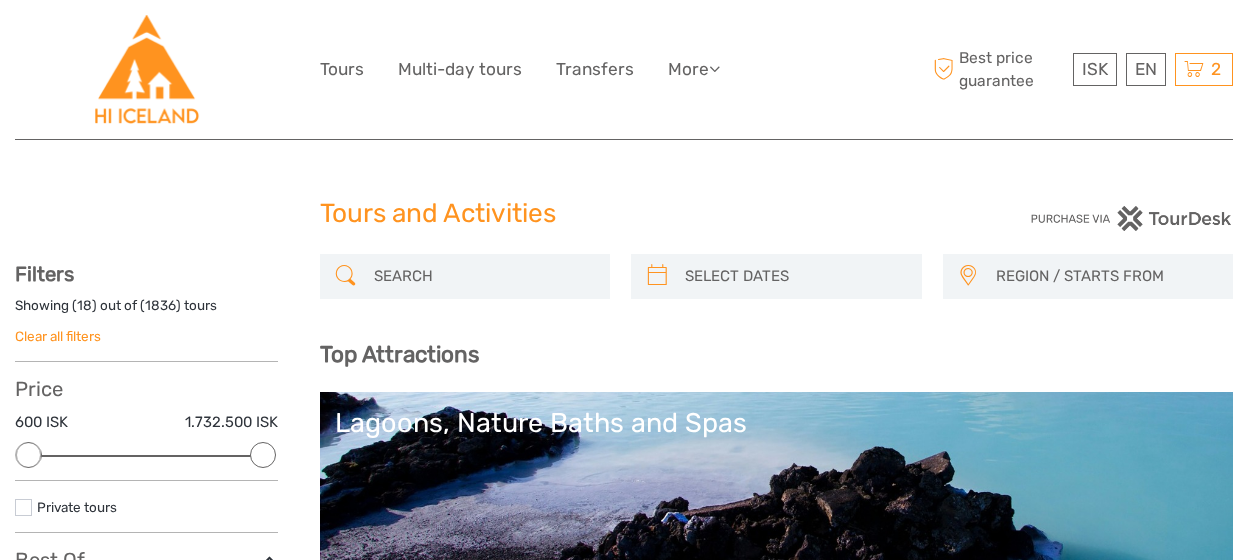 scroll, scrollTop: 232, scrollLeft: 0, axis: vertical 